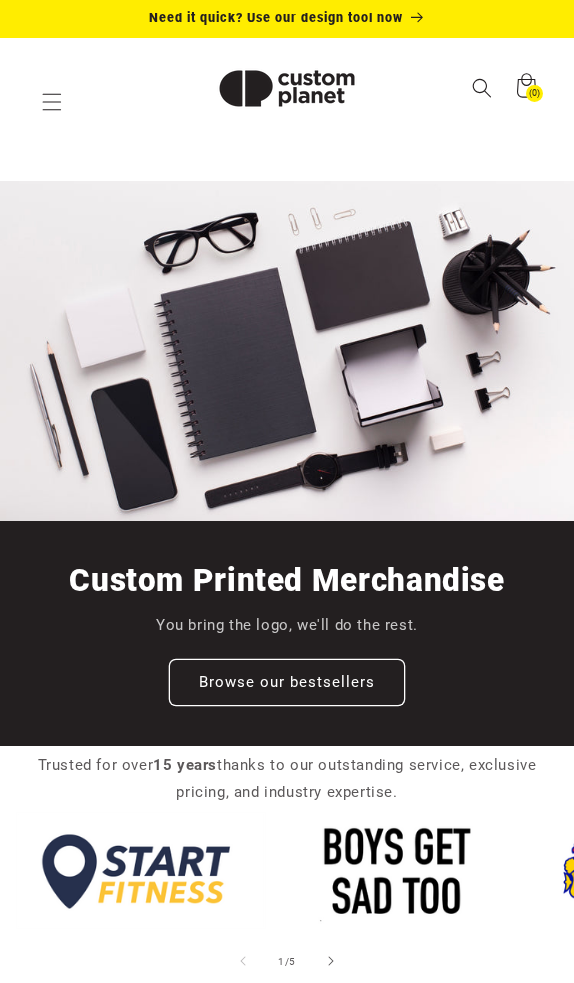 scroll, scrollTop: 0, scrollLeft: 0, axis: both 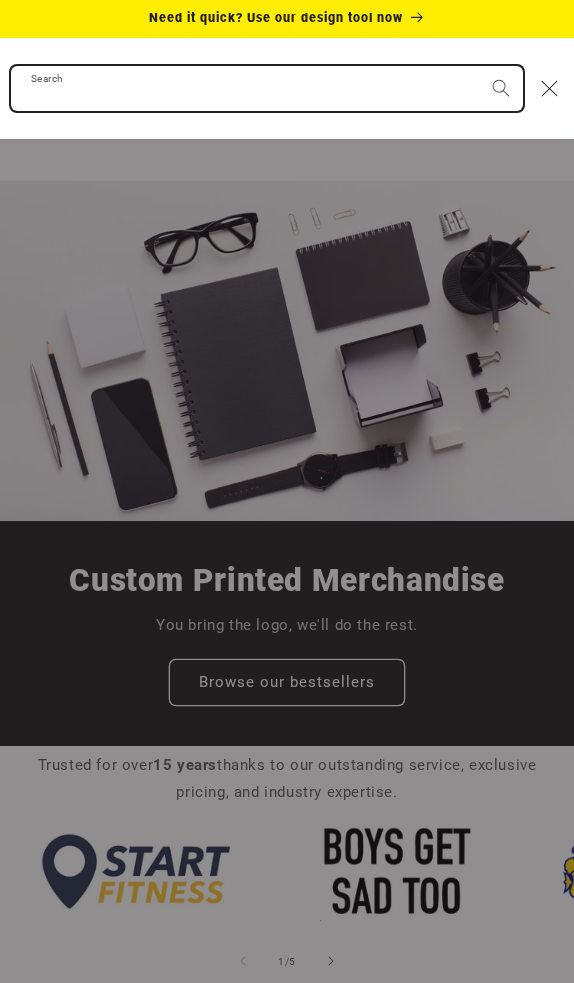 paste on "**********" 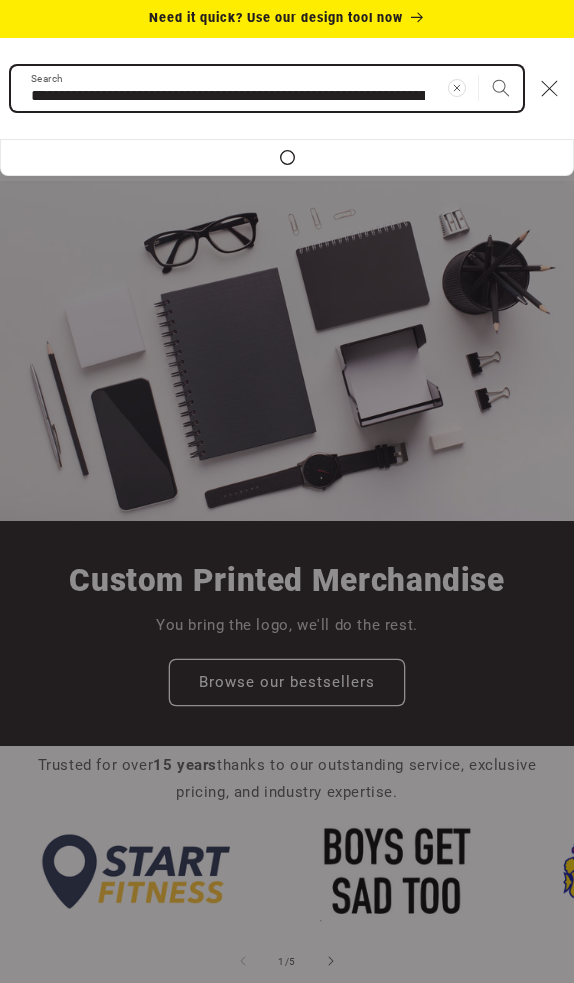 type on "**********" 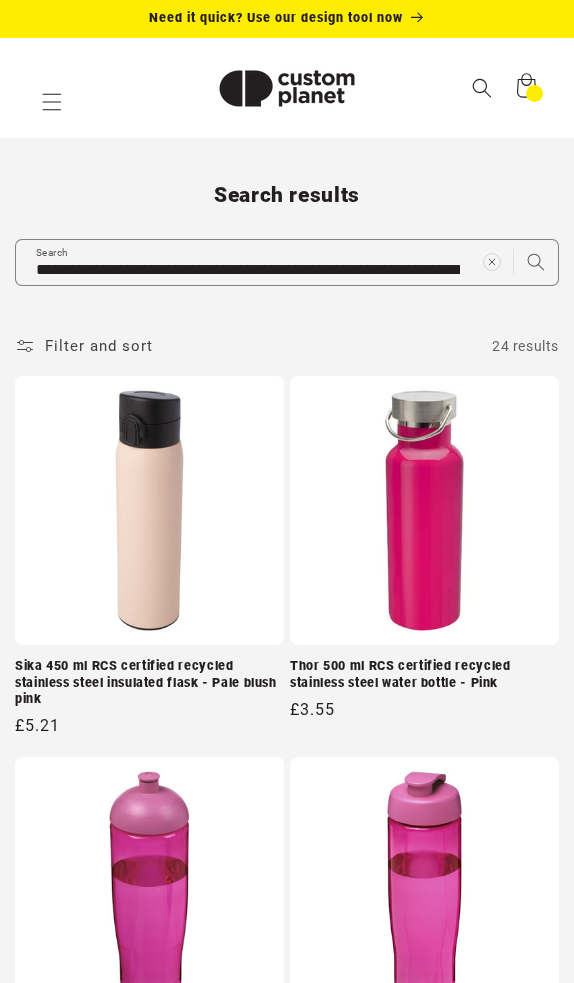 scroll, scrollTop: 0, scrollLeft: 0, axis: both 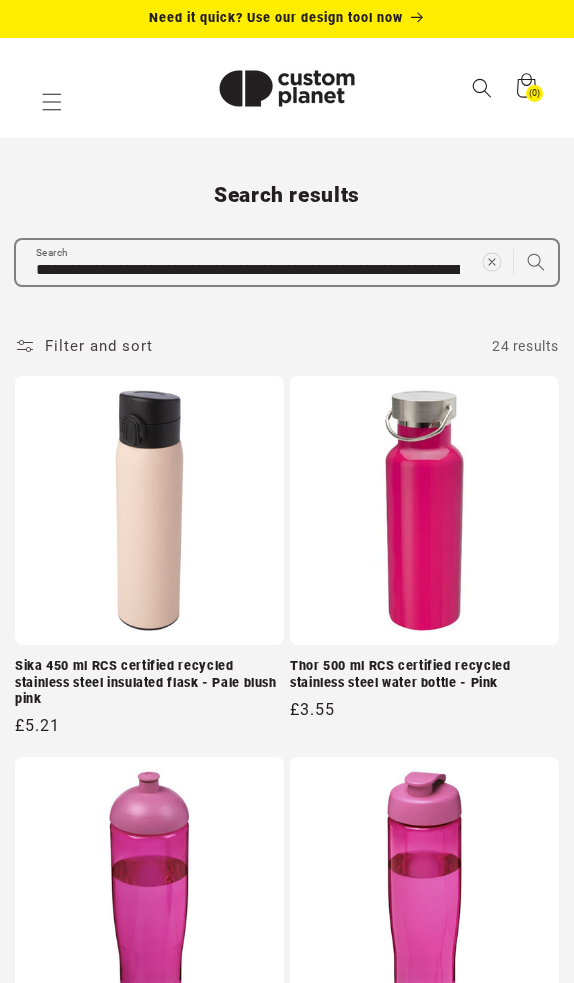 click at bounding box center [492, 262] 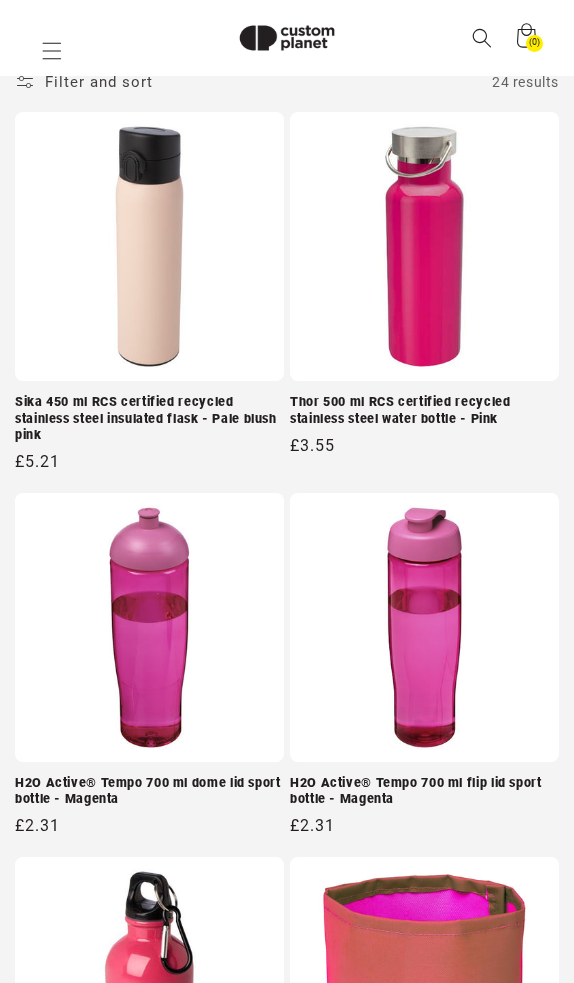 paste on "**********" 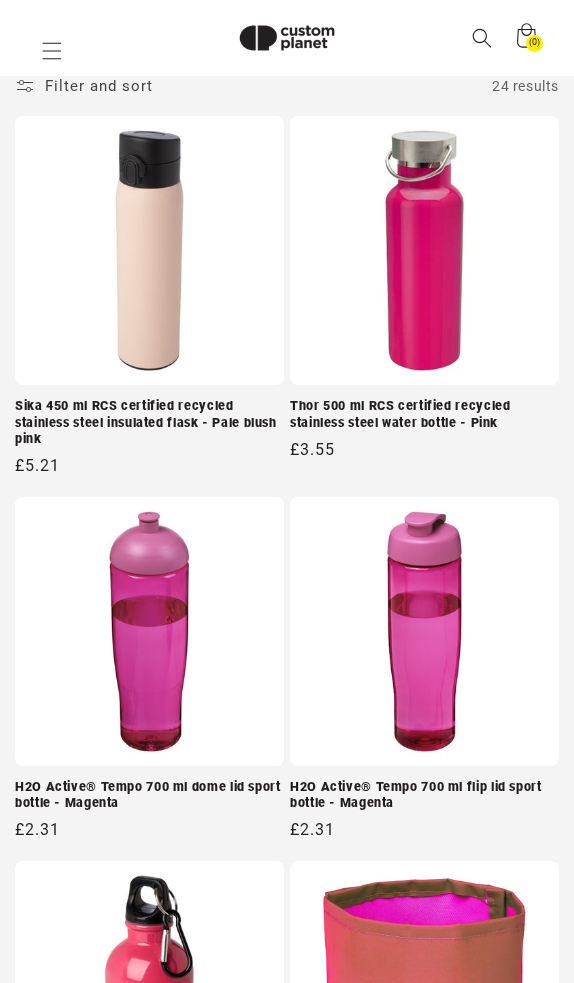 type on "**********" 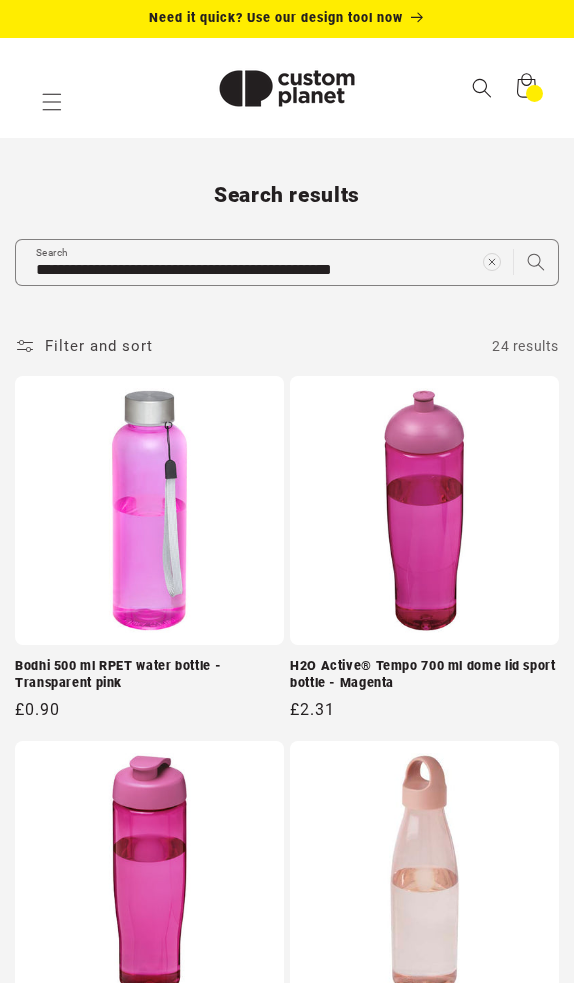 scroll, scrollTop: 0, scrollLeft: 0, axis: both 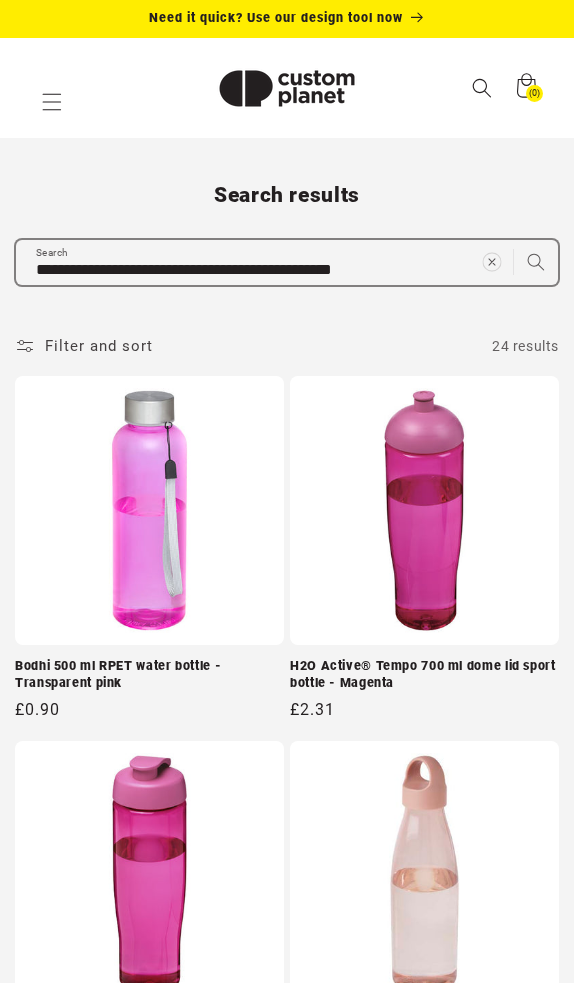 click at bounding box center [491, 262] 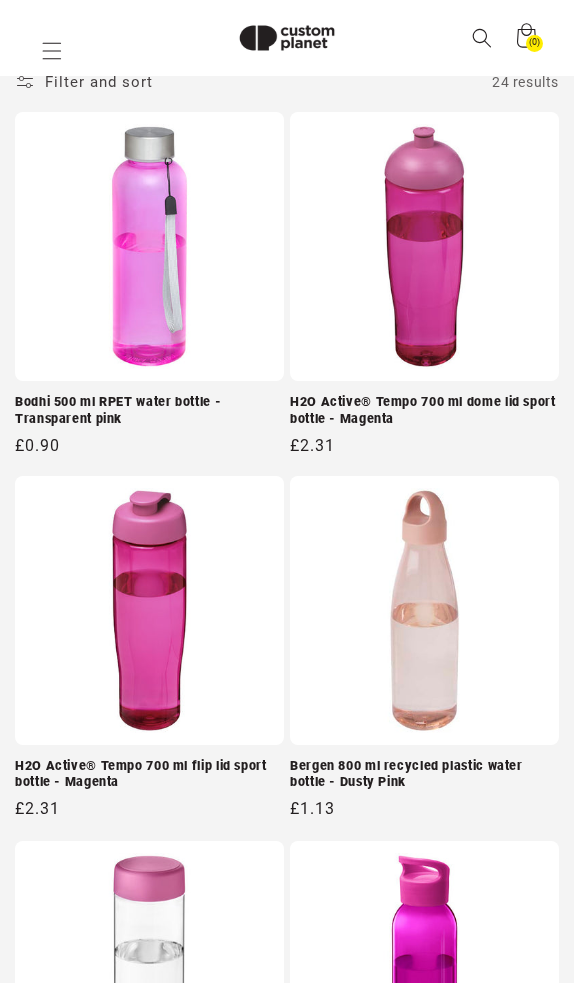 paste on "**********" 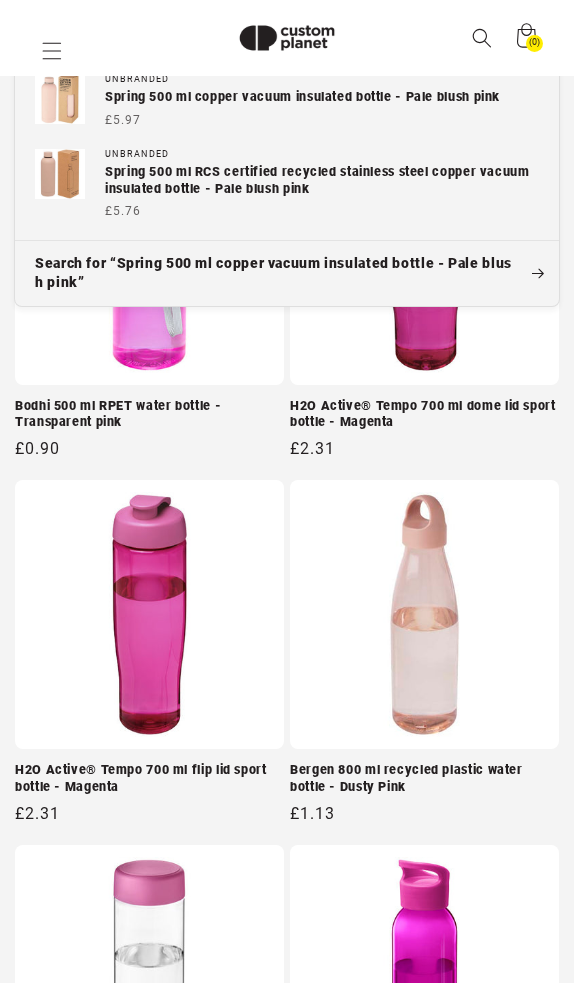 type on "**********" 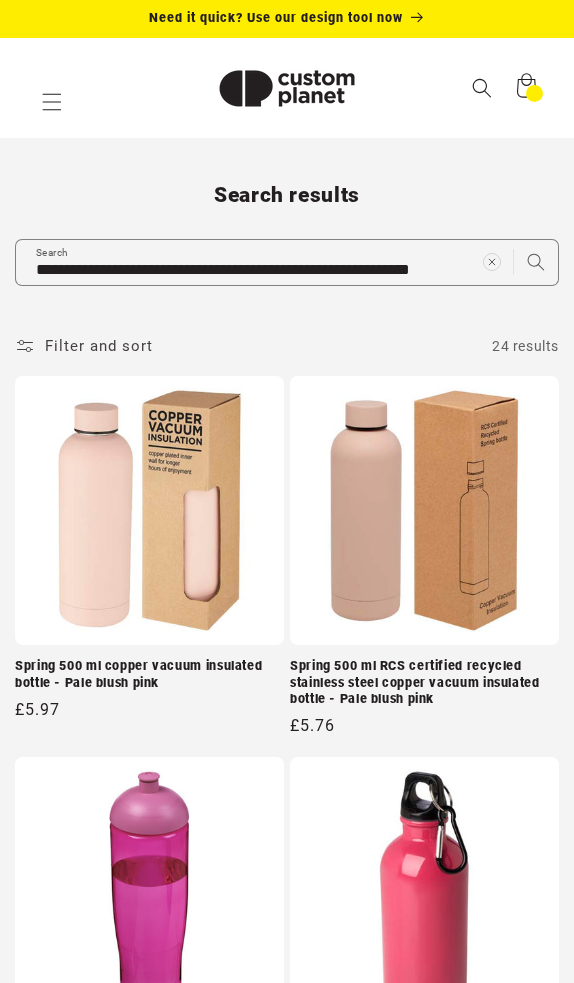 scroll, scrollTop: 0, scrollLeft: 0, axis: both 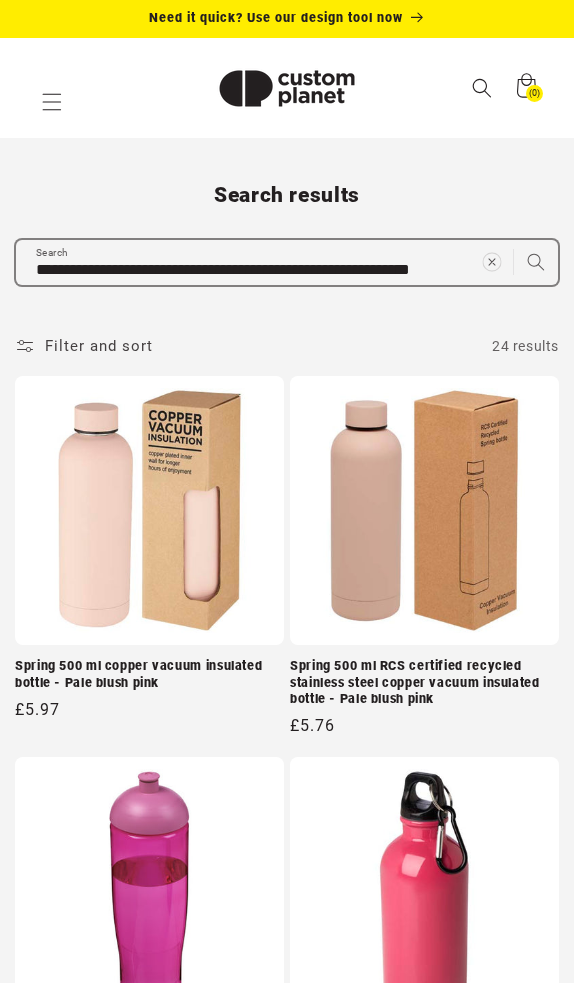 click at bounding box center (491, 262) 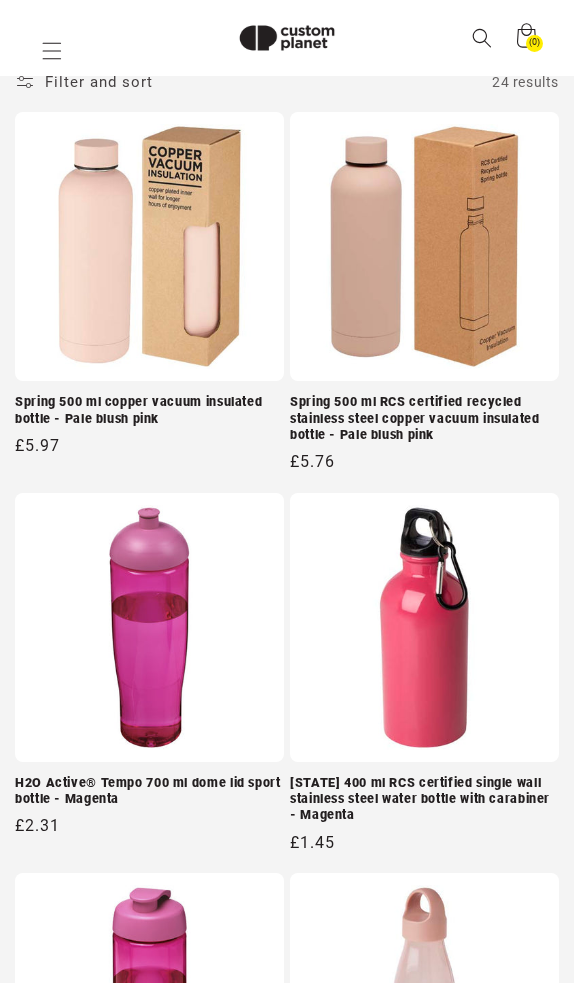 paste on "**********" 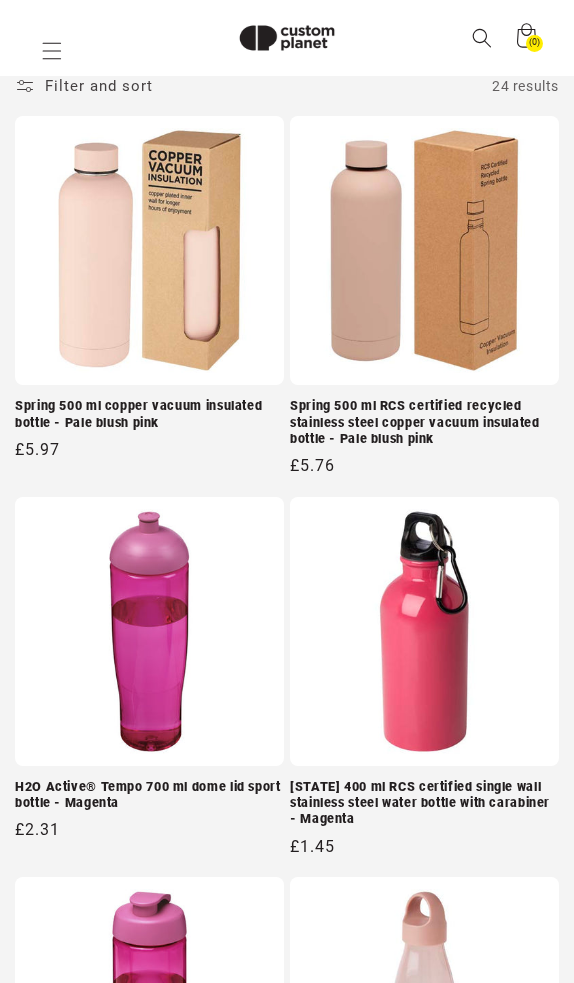 type on "**********" 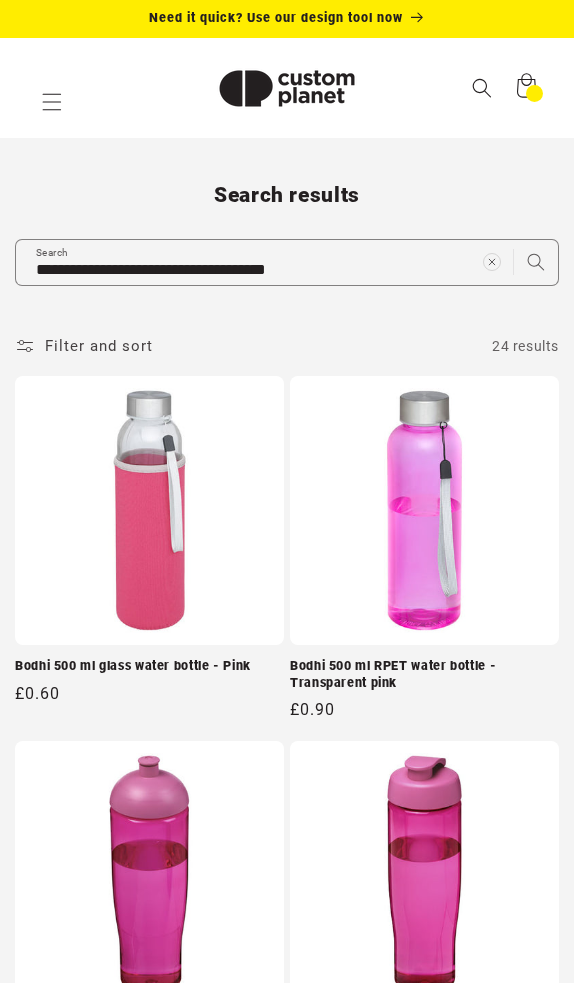 scroll, scrollTop: 0, scrollLeft: 0, axis: both 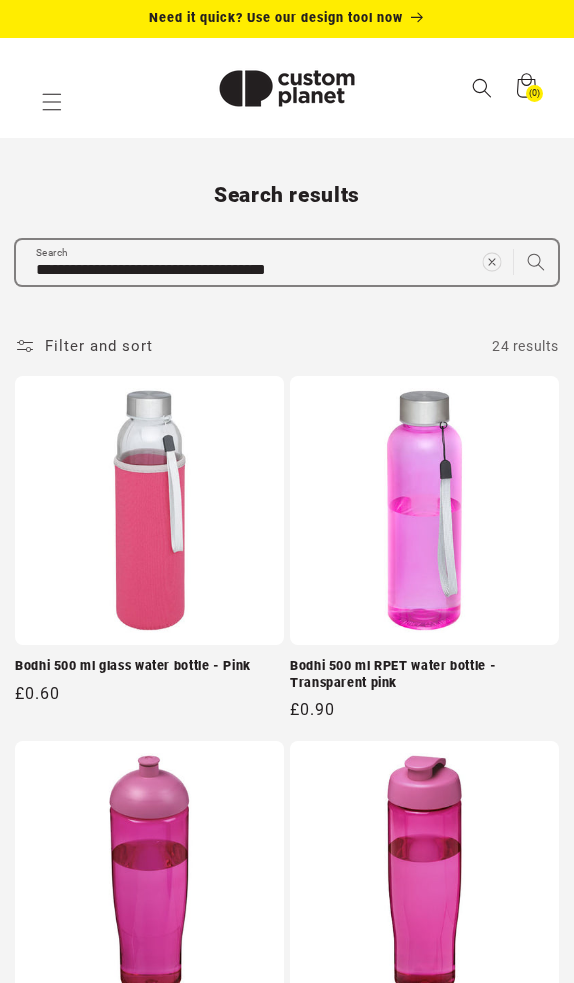 click at bounding box center (491, 262) 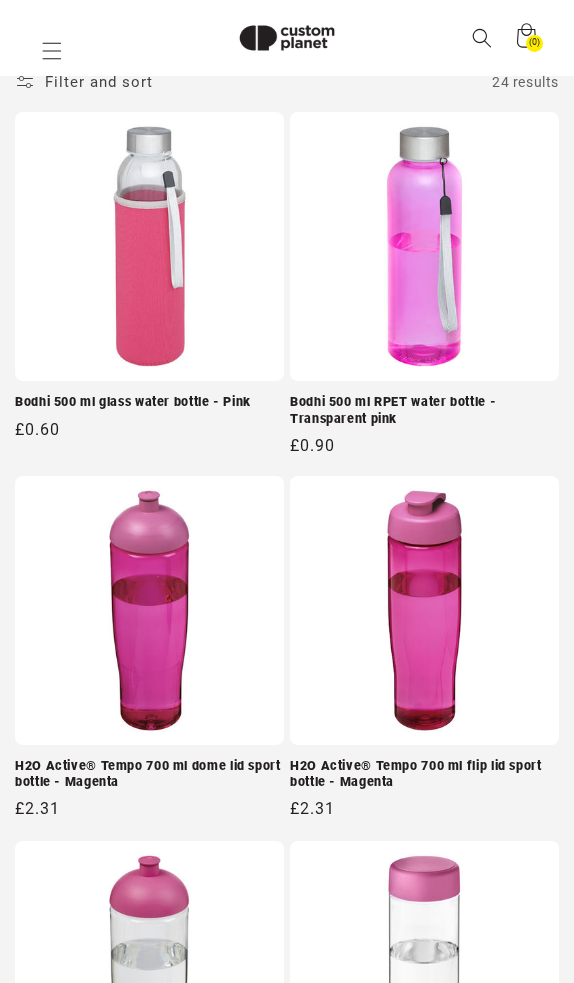 paste on "**********" 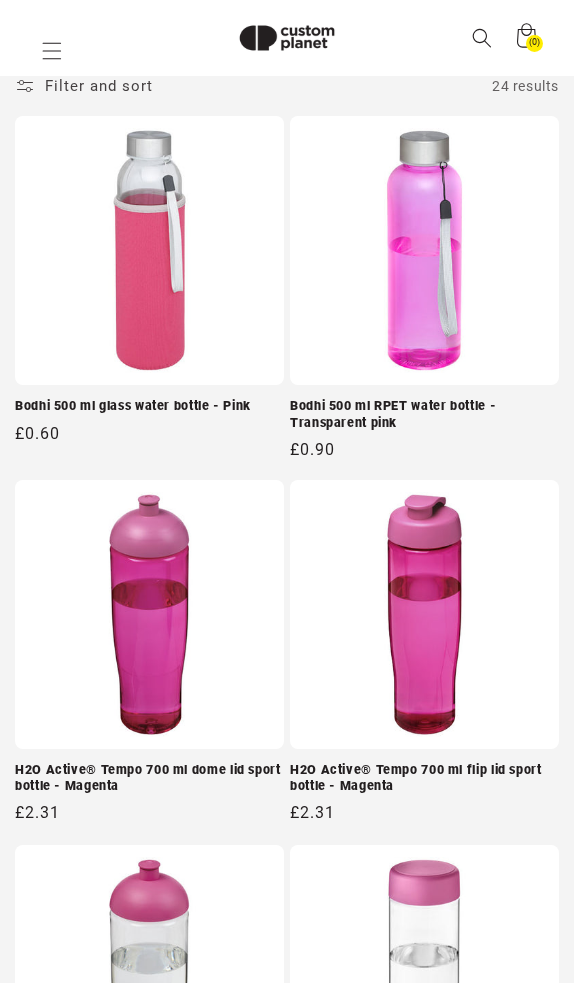 type on "**********" 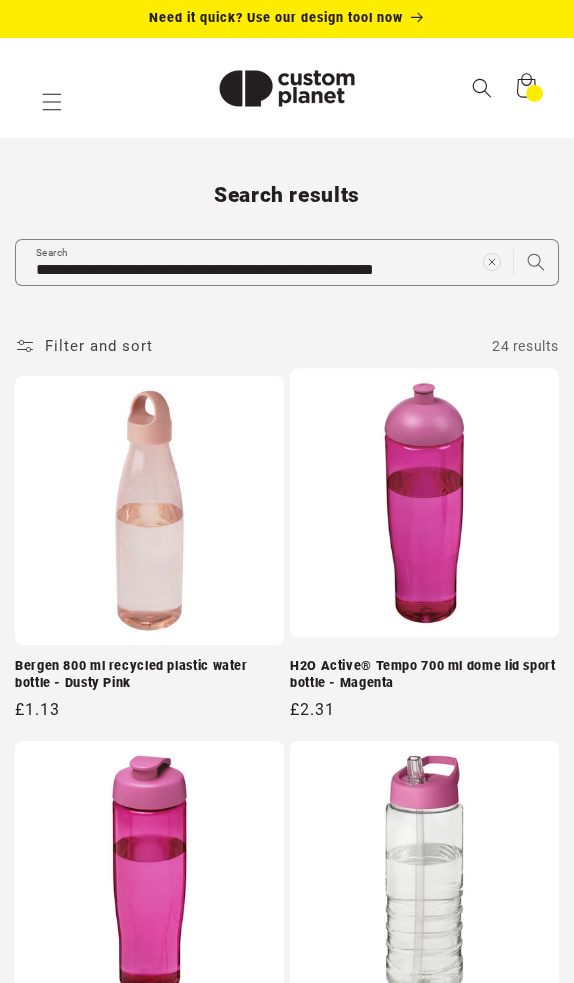 scroll, scrollTop: 0, scrollLeft: 0, axis: both 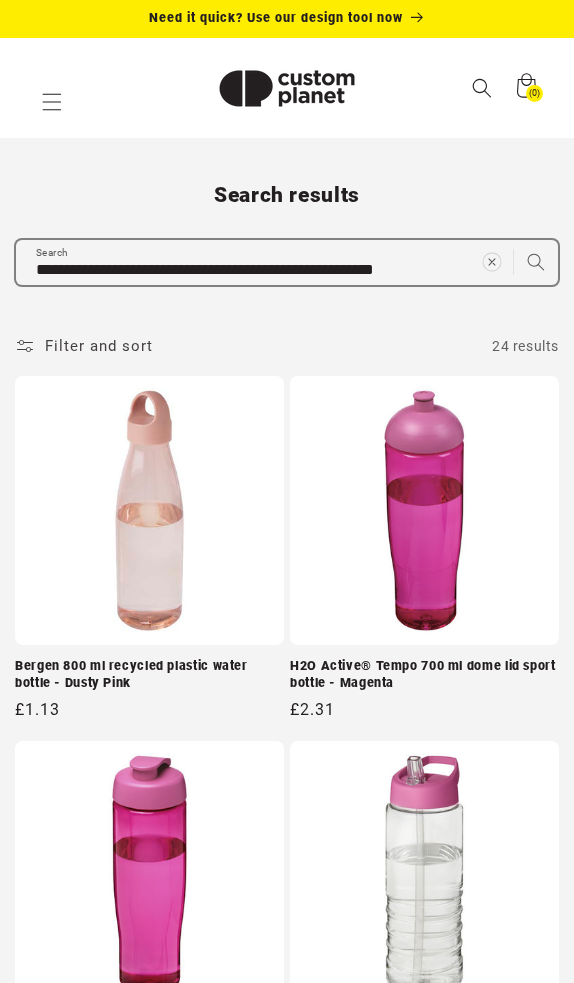 click at bounding box center [491, 262] 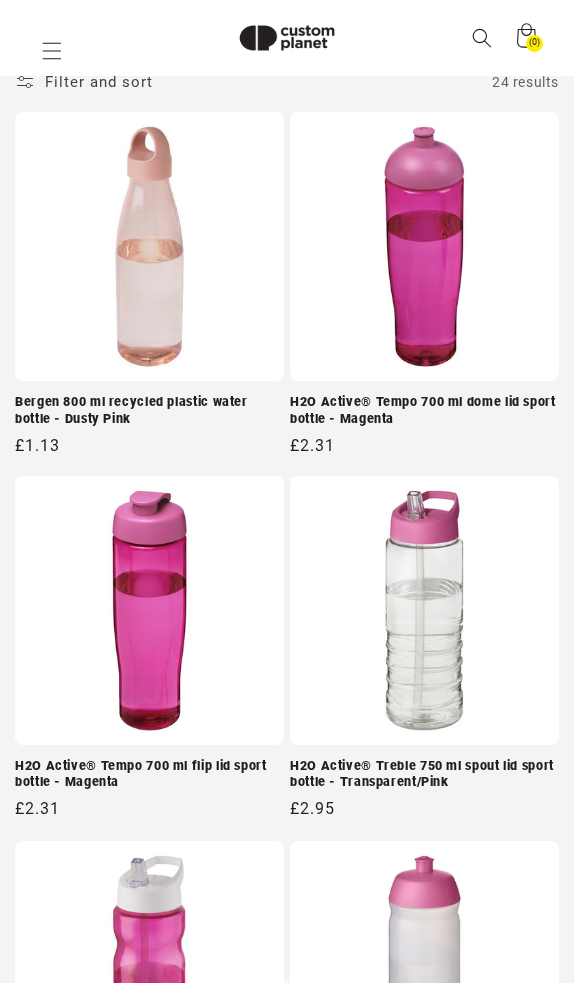paste on "**********" 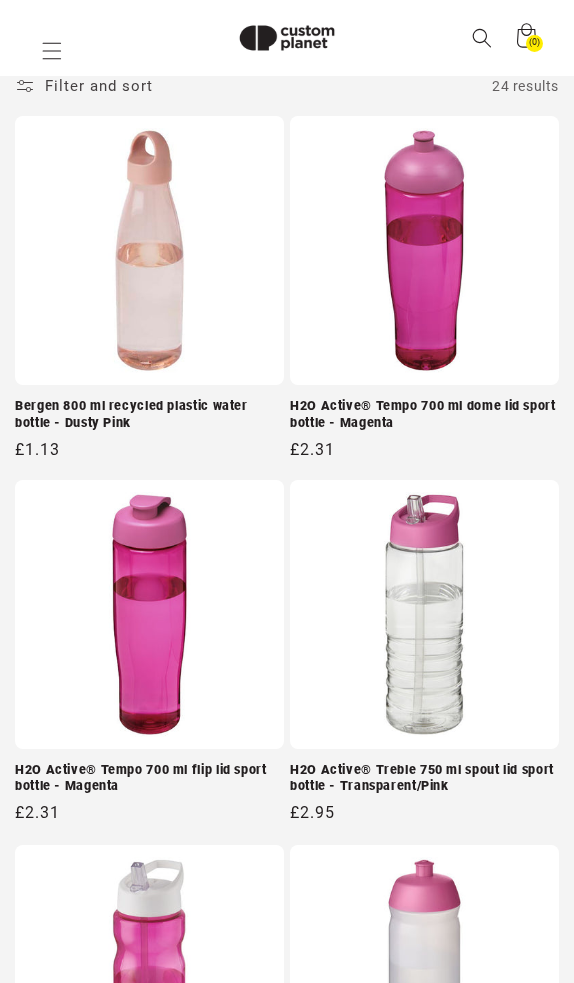 type on "**********" 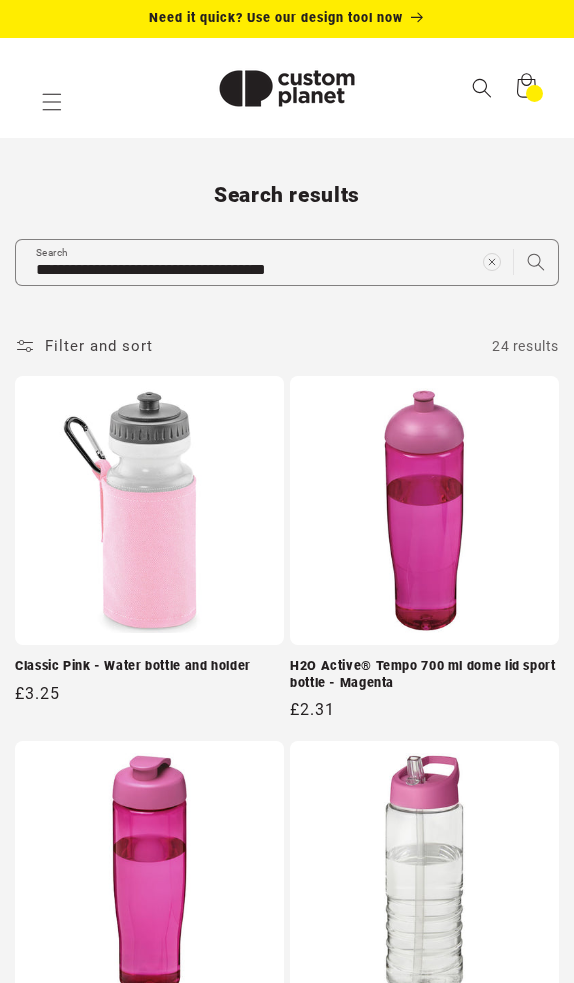 scroll, scrollTop: 0, scrollLeft: 0, axis: both 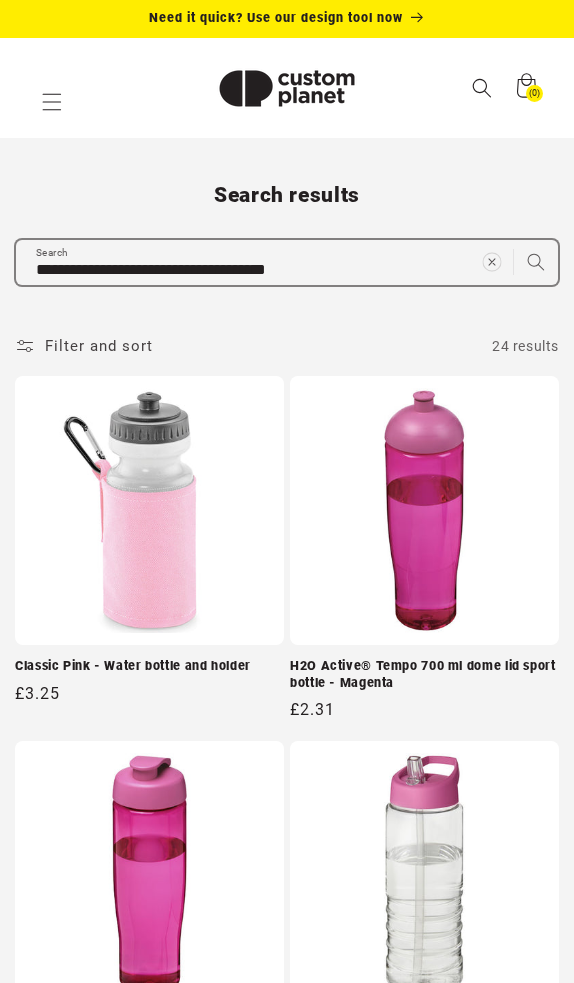 click at bounding box center [491, 262] 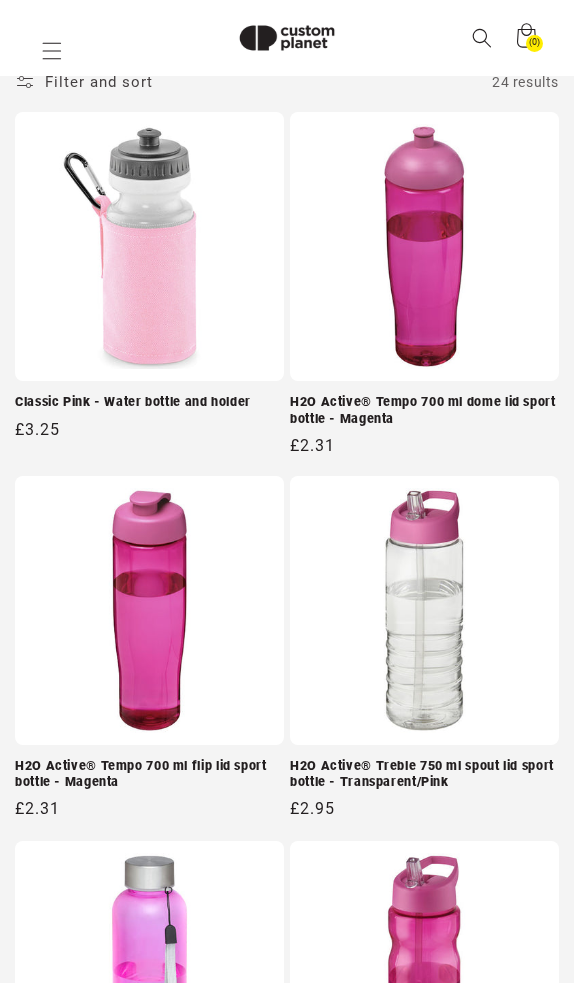 paste on "**********" 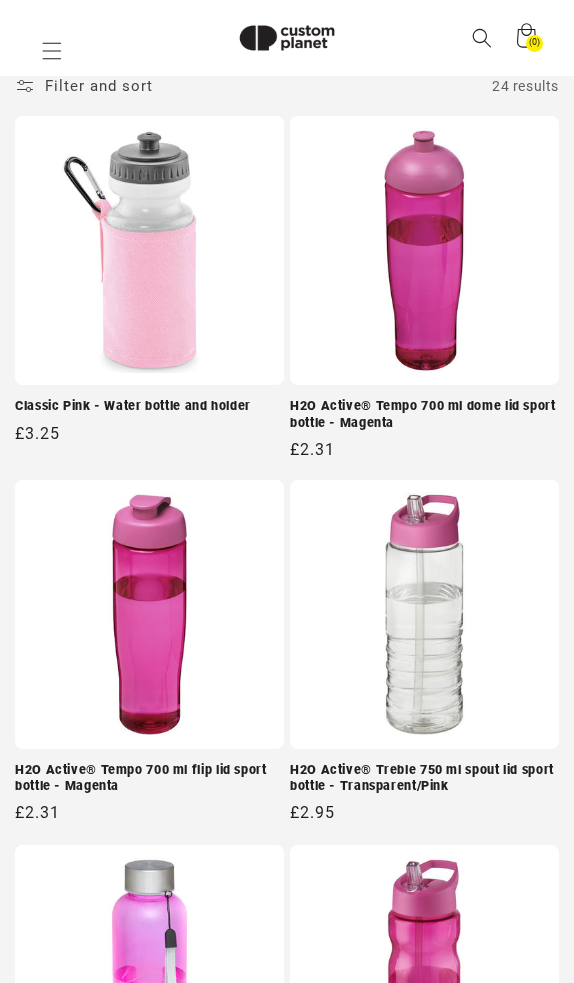 type on "**********" 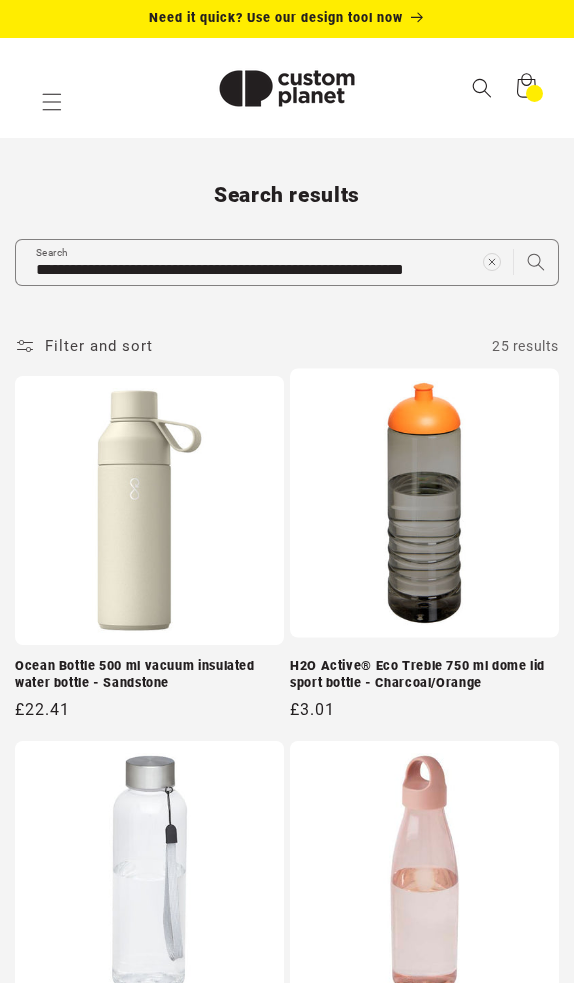 scroll, scrollTop: 0, scrollLeft: 0, axis: both 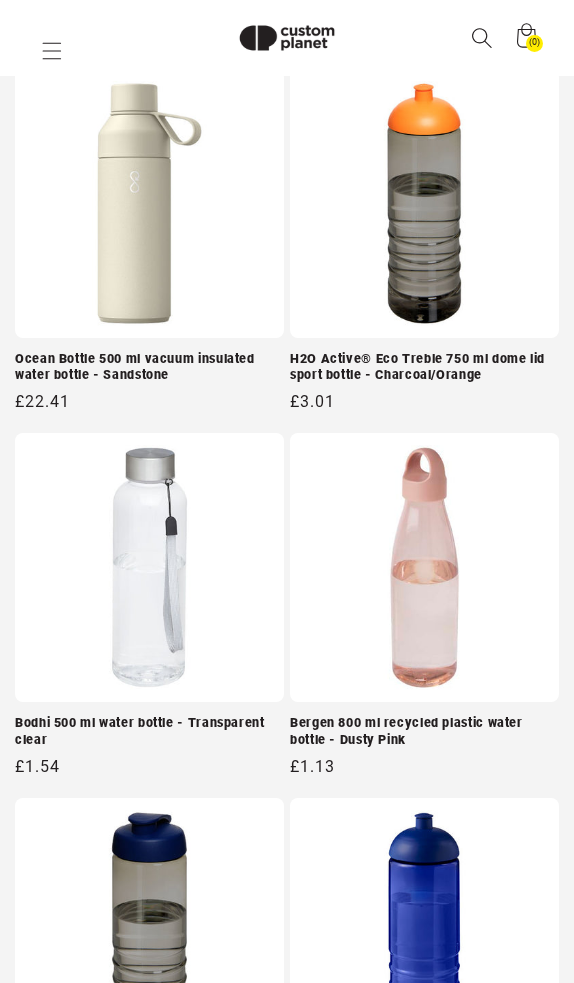click at bounding box center (481, 37) 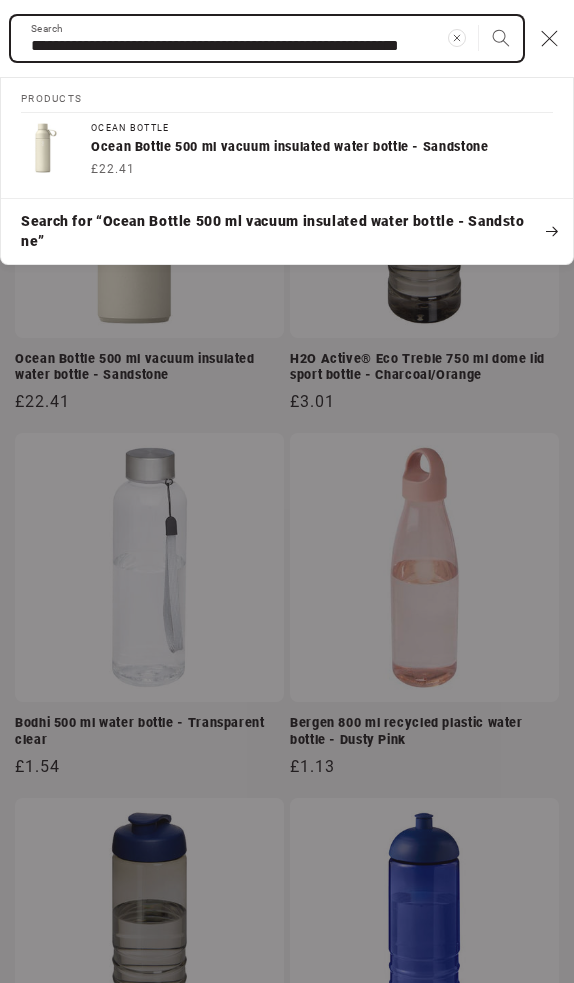 paste on "**********" 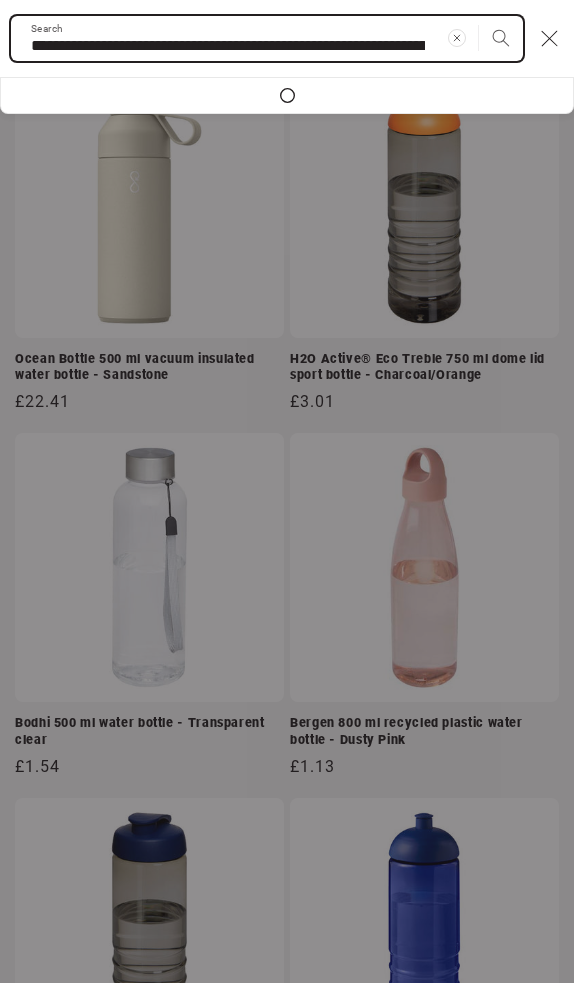 type on "**********" 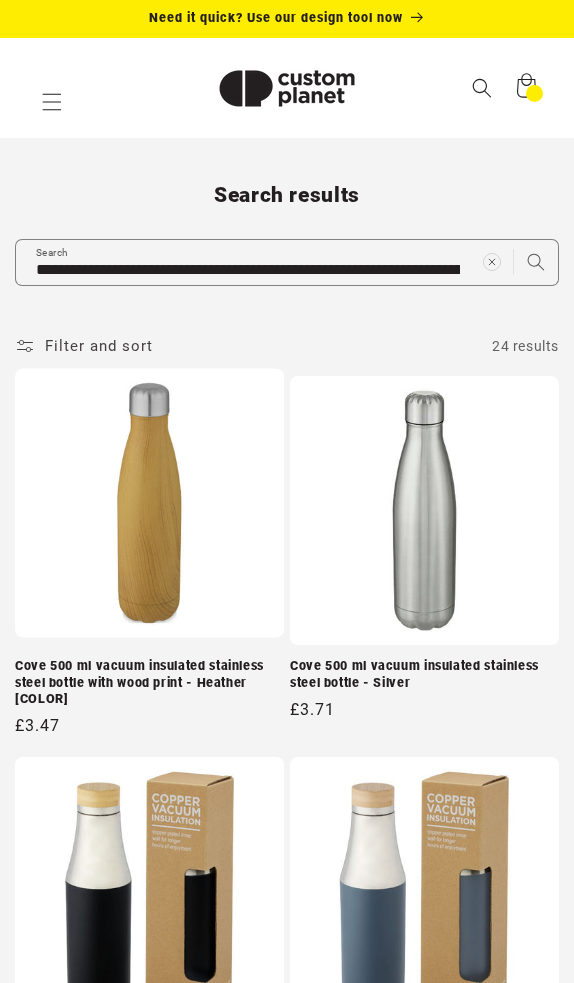 scroll, scrollTop: 0, scrollLeft: 0, axis: both 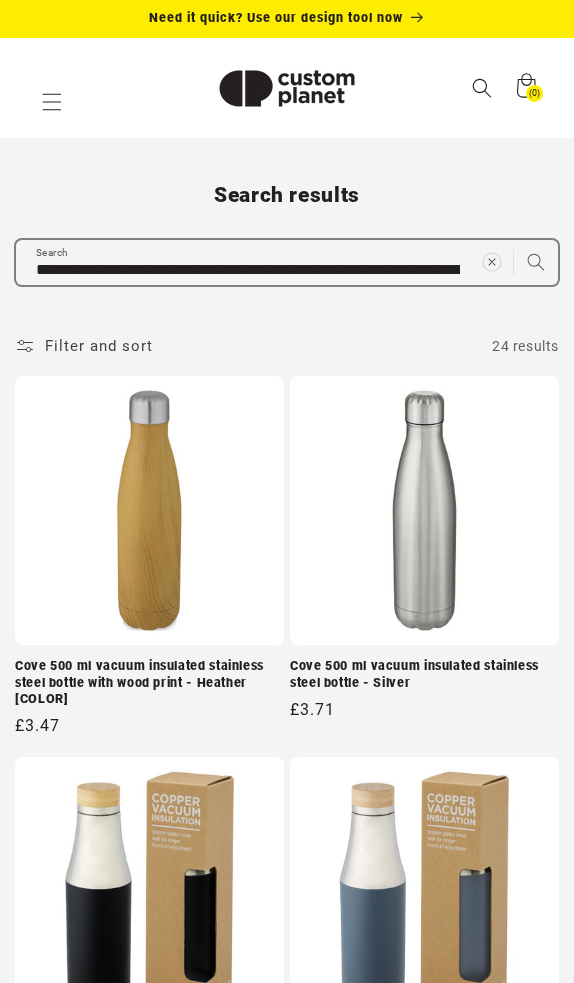 click at bounding box center (491, 262) 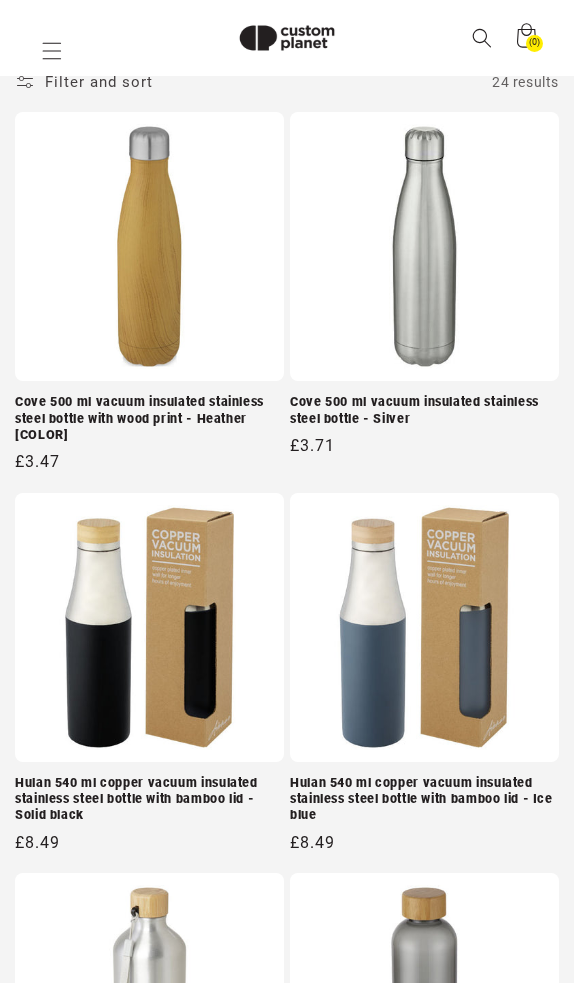 paste on "**********" 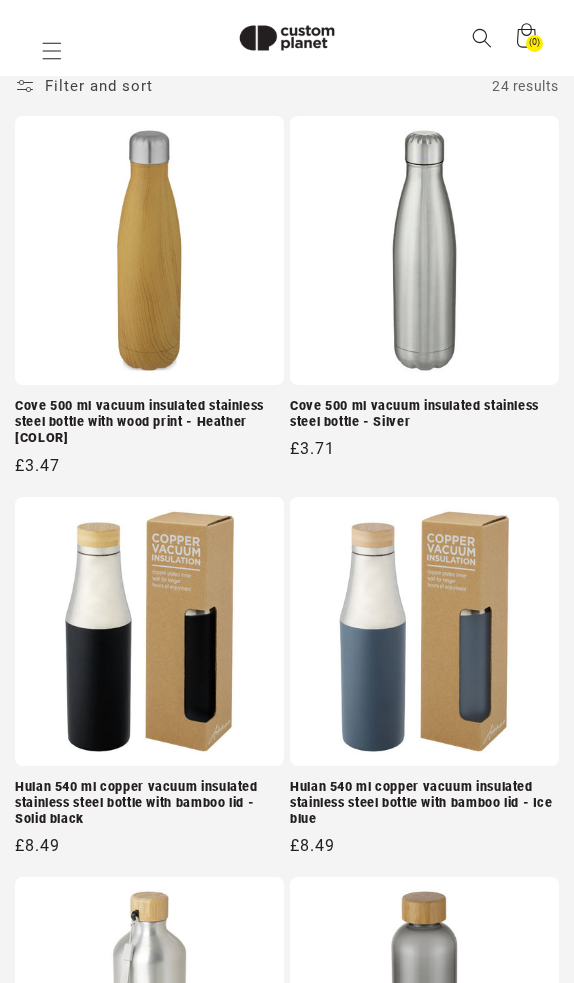 type on "**********" 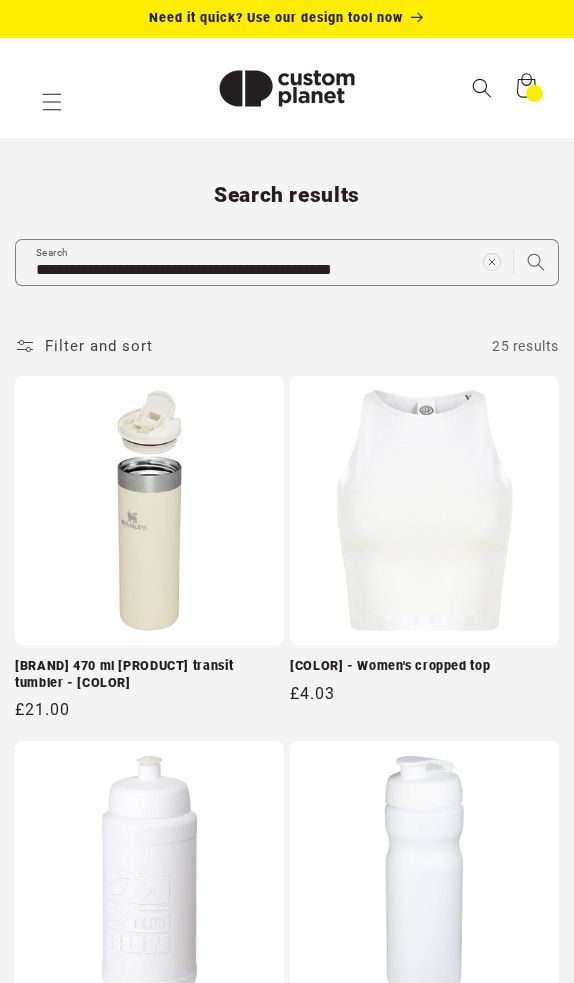 scroll, scrollTop: 0, scrollLeft: 0, axis: both 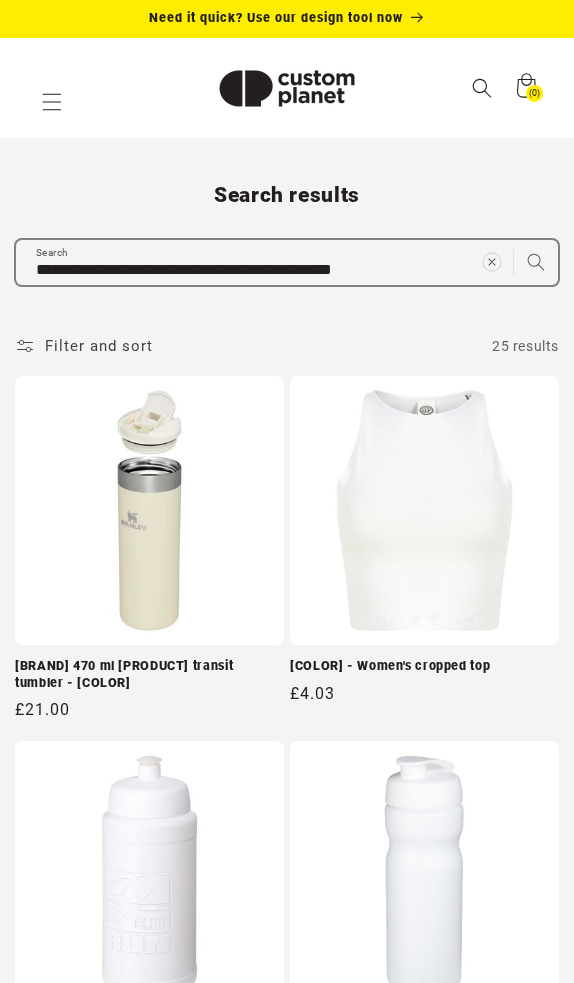 click at bounding box center (492, 262) 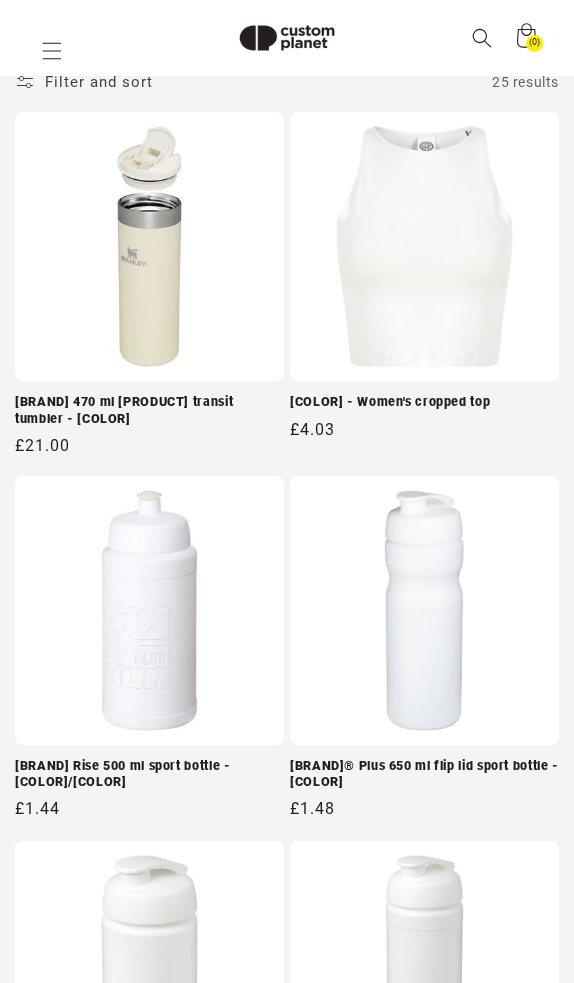 paste on "**********" 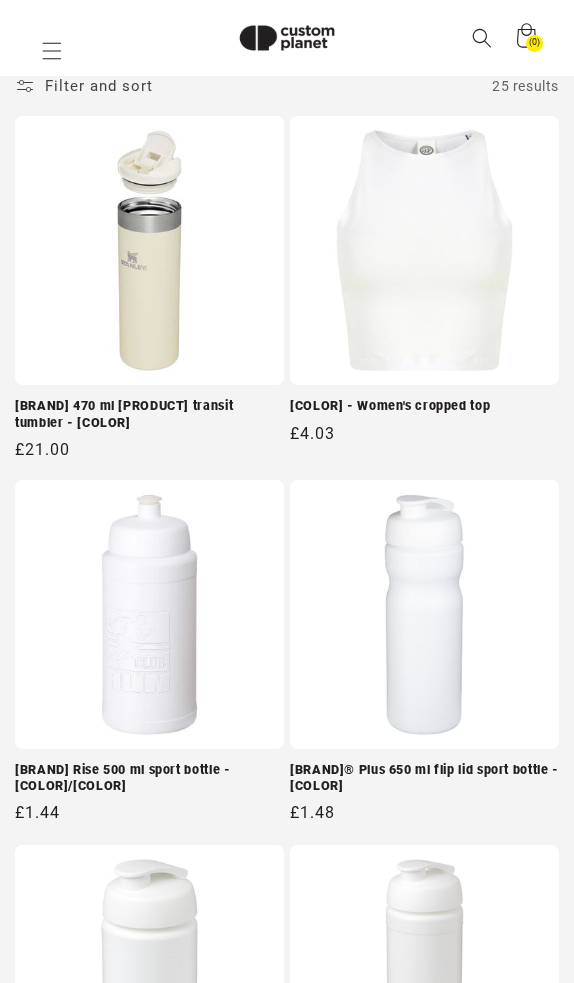 type on "**********" 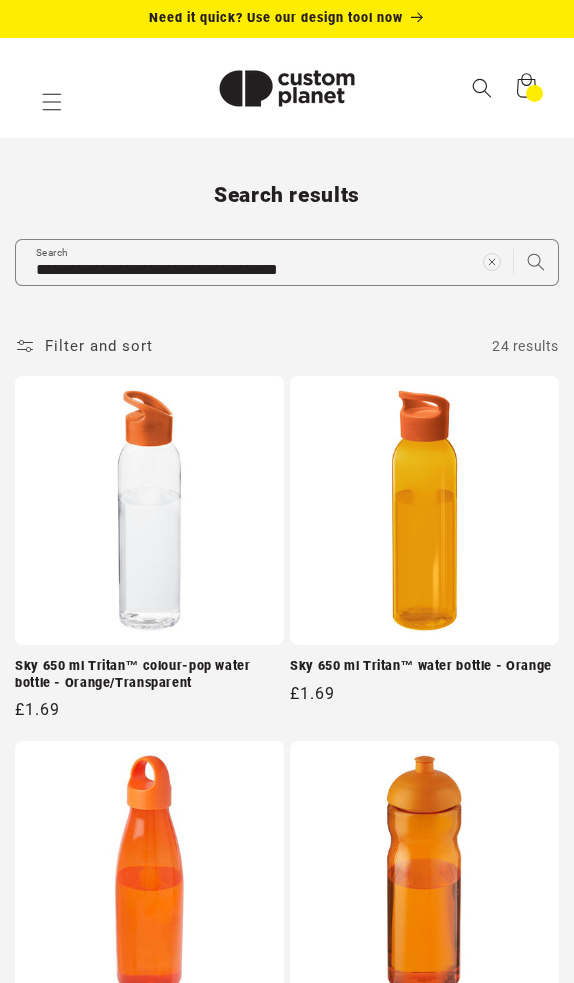 scroll, scrollTop: 0, scrollLeft: 0, axis: both 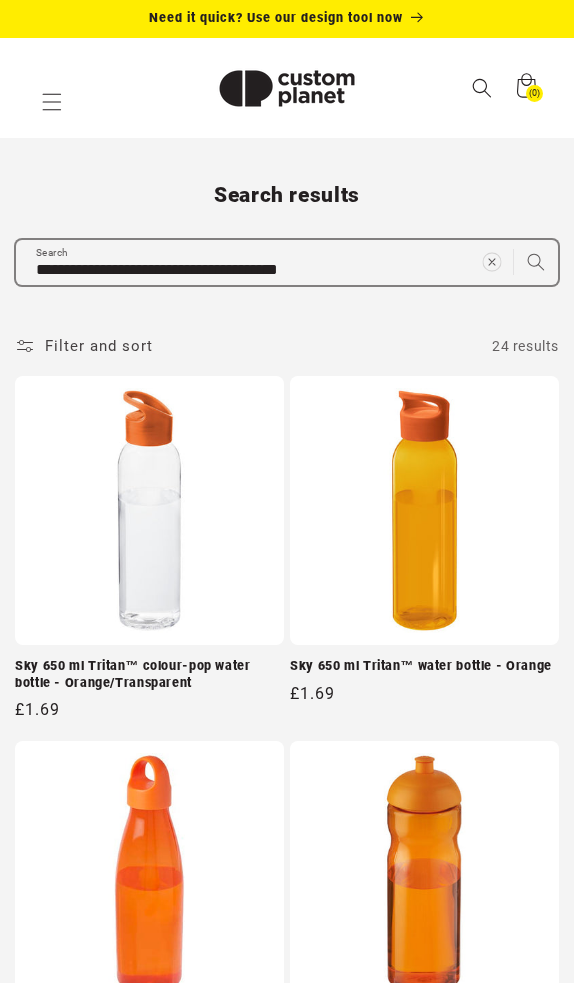 click at bounding box center [491, 262] 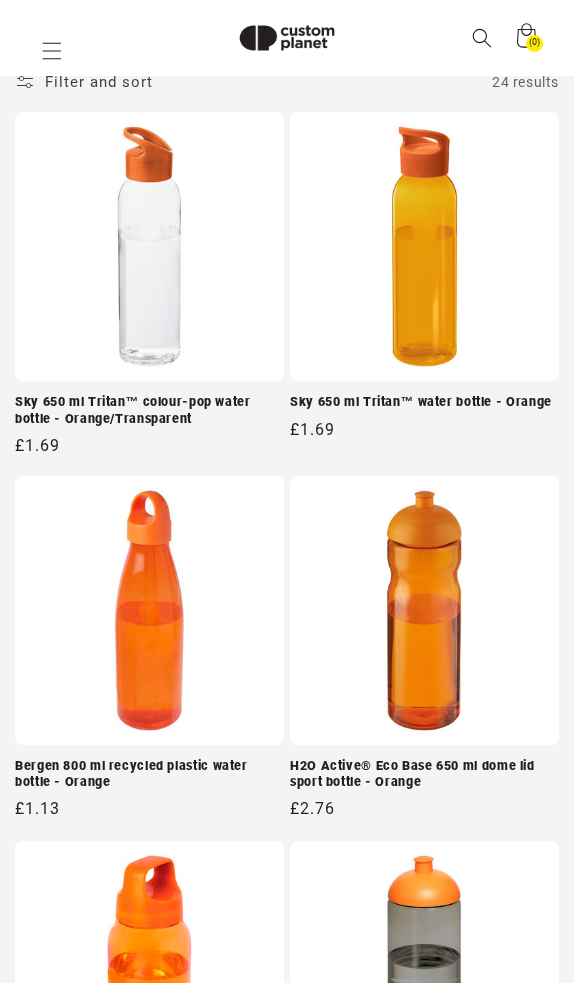 paste on "**********" 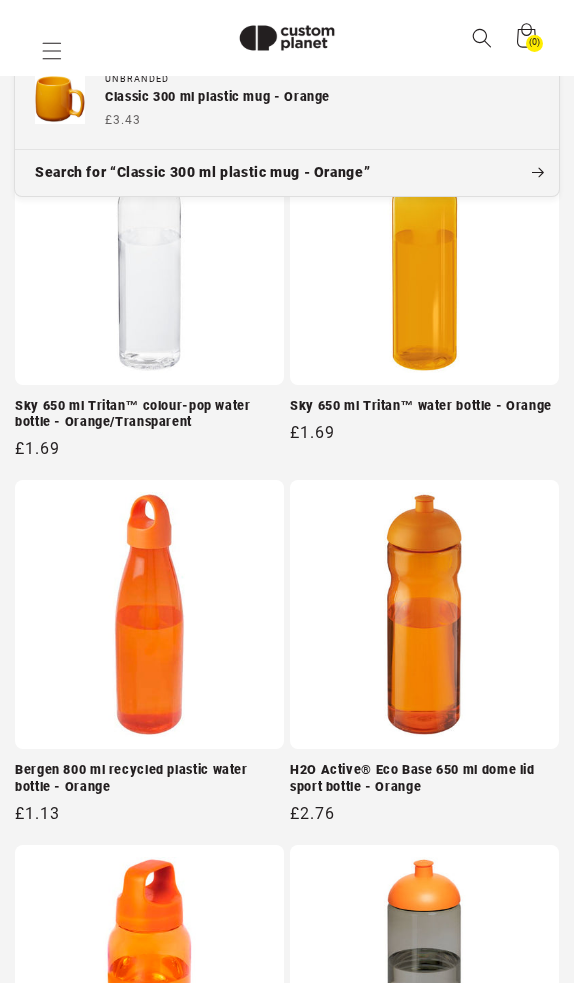 type on "**********" 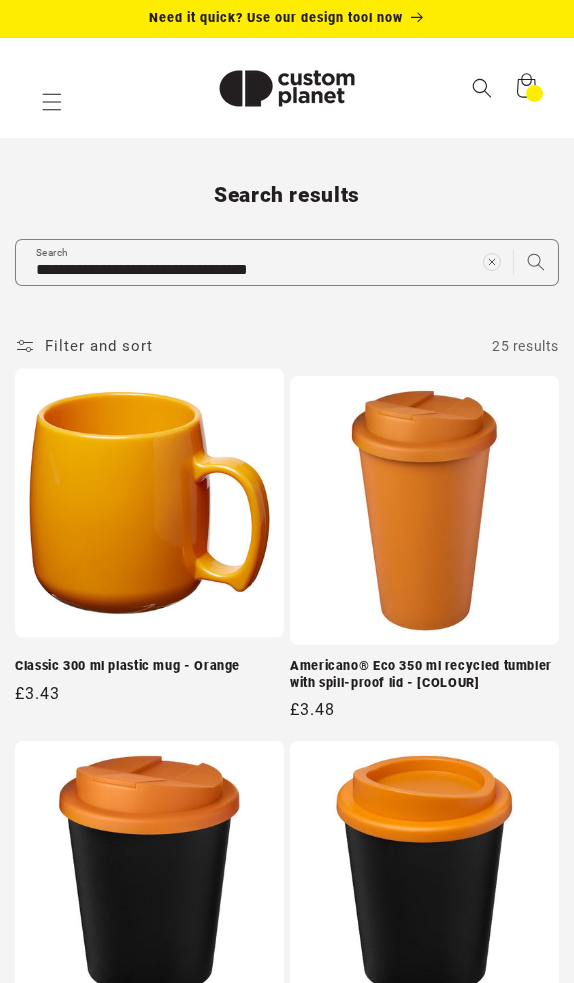 scroll, scrollTop: 0, scrollLeft: 0, axis: both 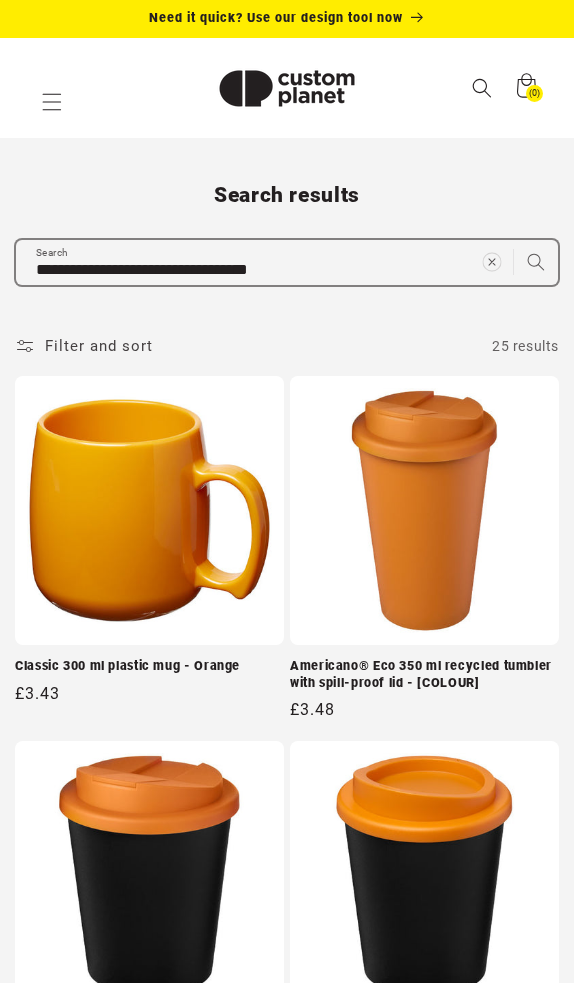 click at bounding box center (491, 262) 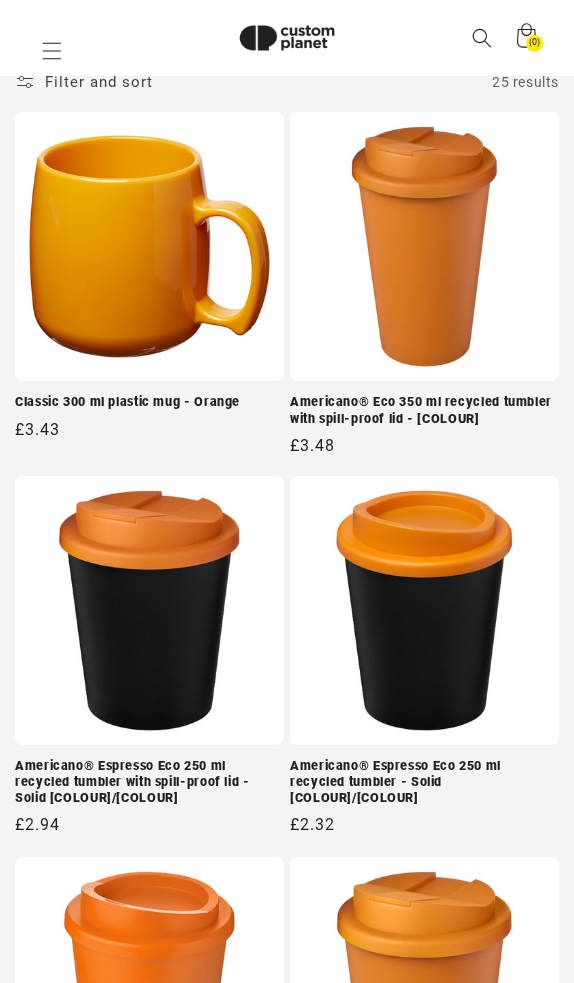 paste on "**********" 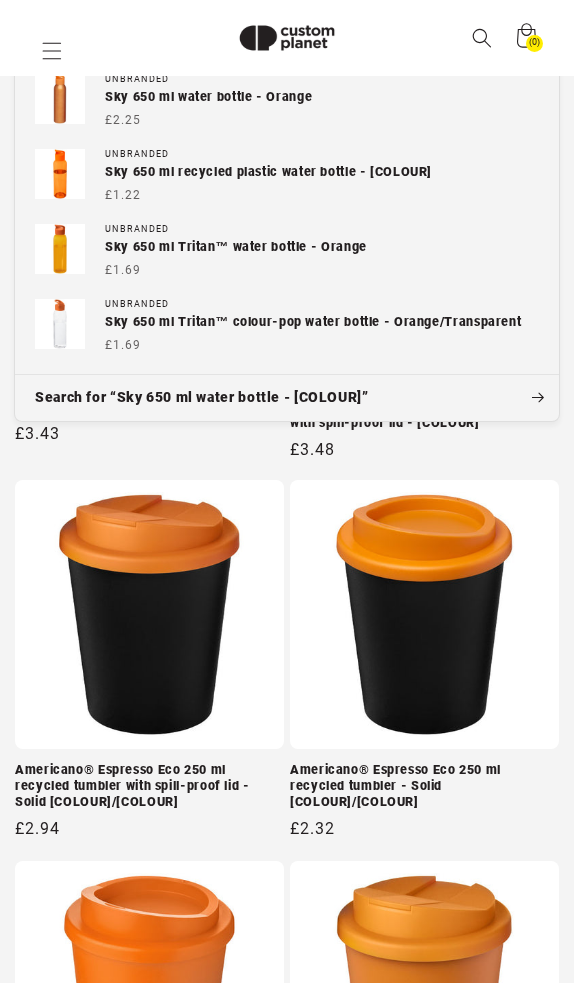 type on "**********" 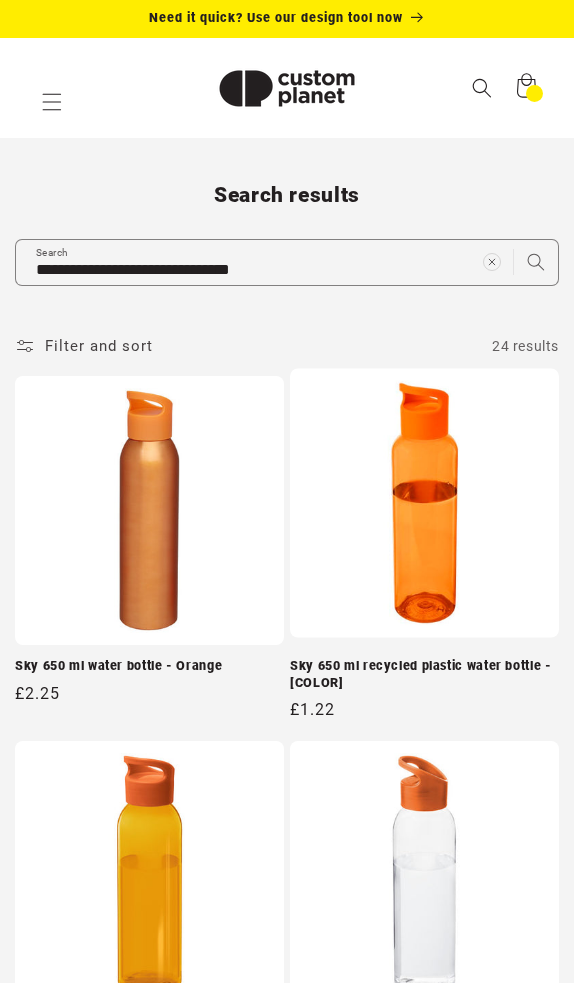 scroll, scrollTop: 0, scrollLeft: 0, axis: both 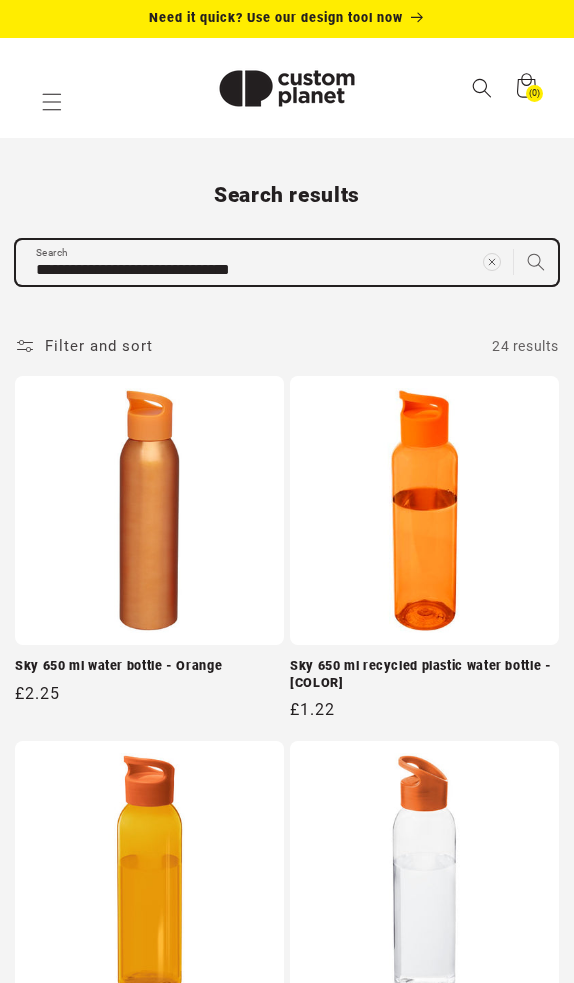 click on "**********" at bounding box center [287, 2438] 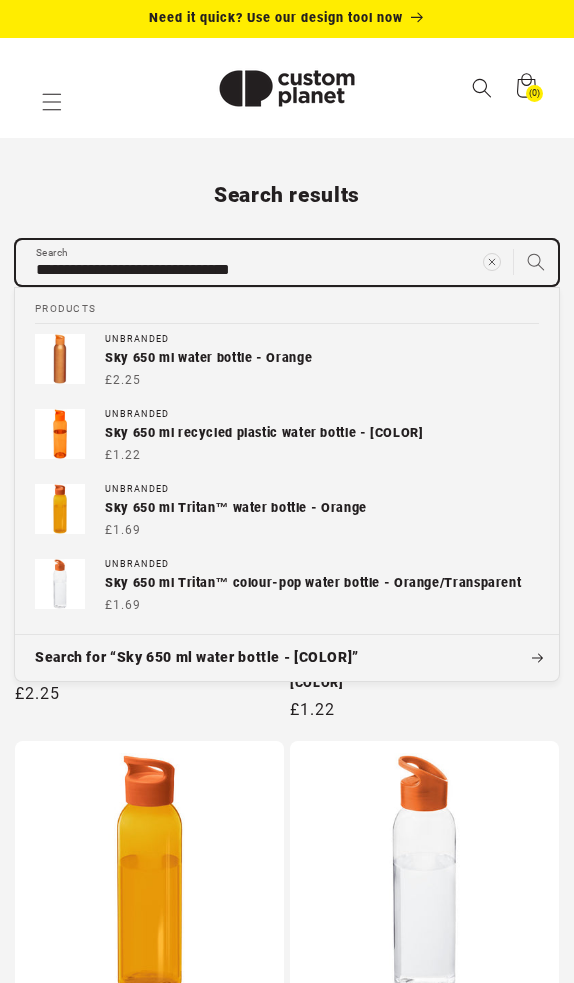 scroll, scrollTop: 0, scrollLeft: 0, axis: both 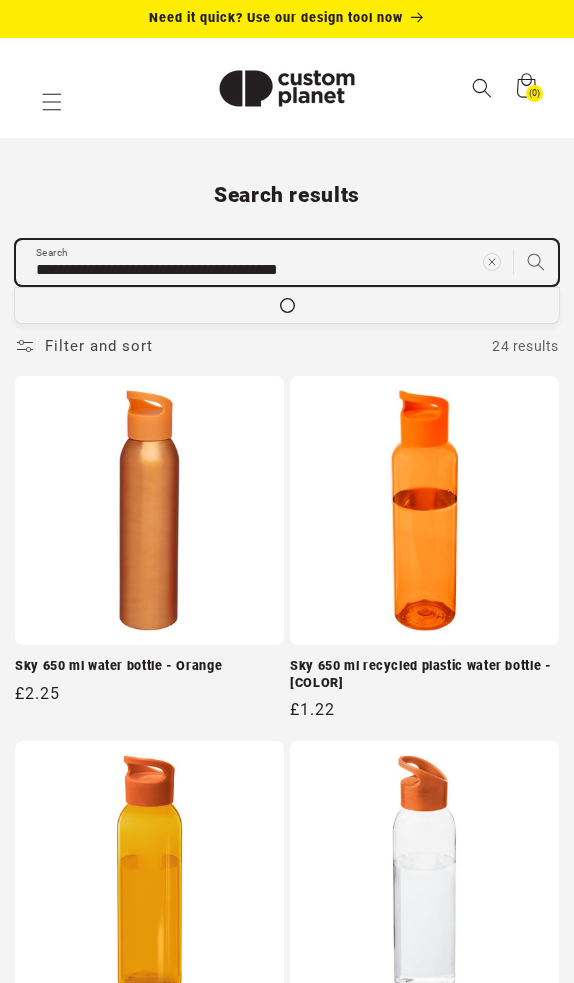 type on "**********" 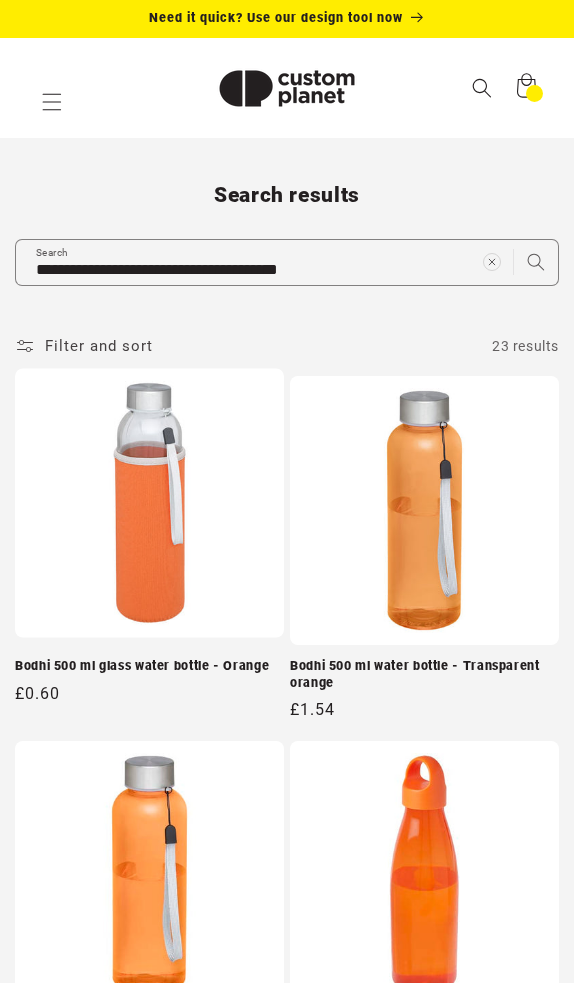 scroll, scrollTop: 0, scrollLeft: 0, axis: both 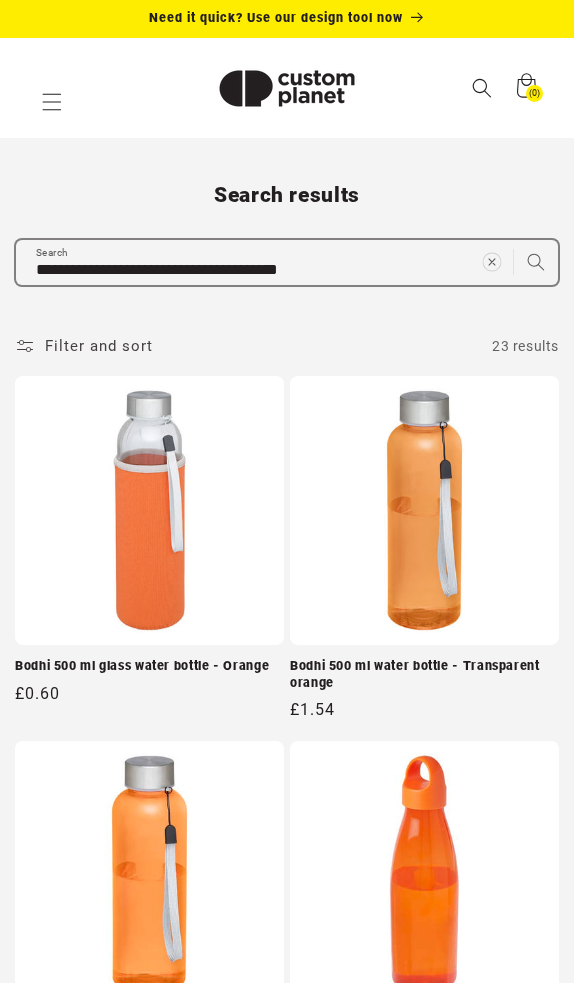 click at bounding box center [491, 262] 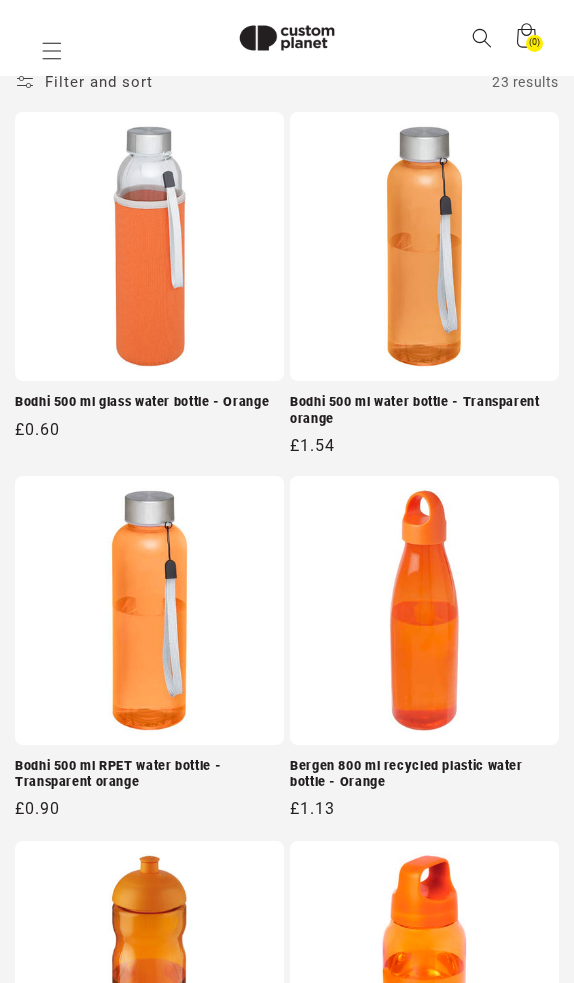 paste on "**********" 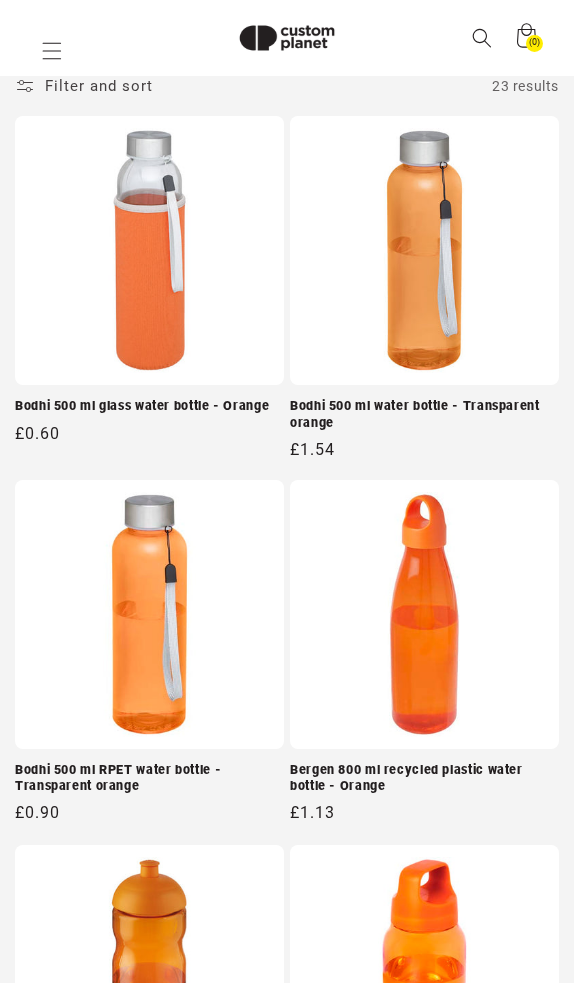 type on "**********" 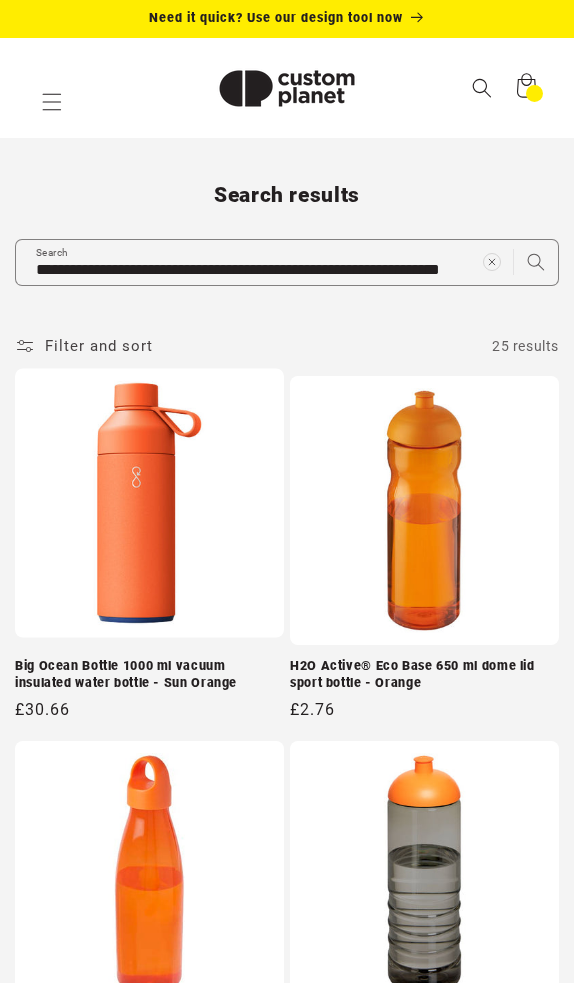 scroll, scrollTop: 0, scrollLeft: 0, axis: both 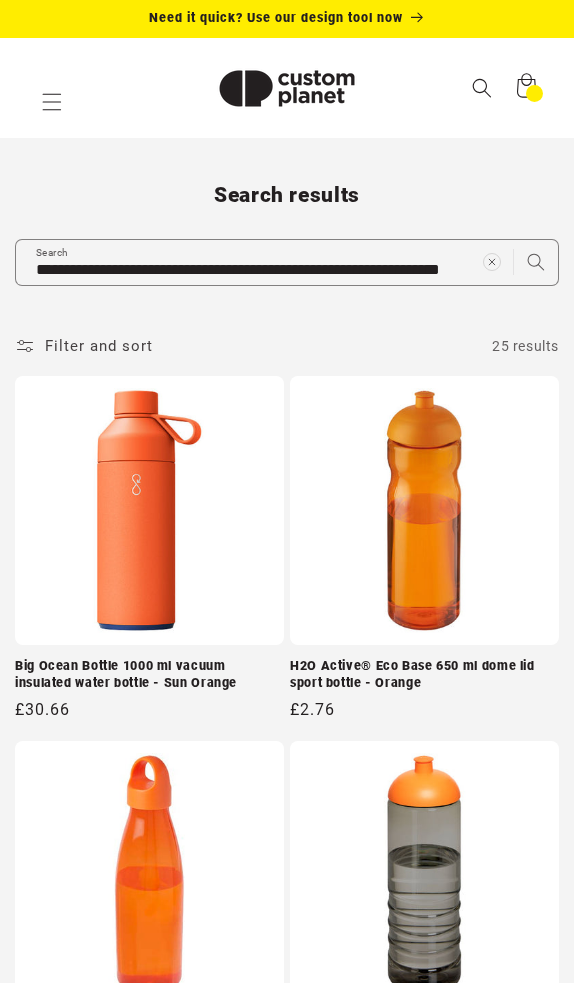 click on "Big Ocean Bottle 1000 ml vacuum insulated water bottle - Sun Orange" at bounding box center (149, 674) 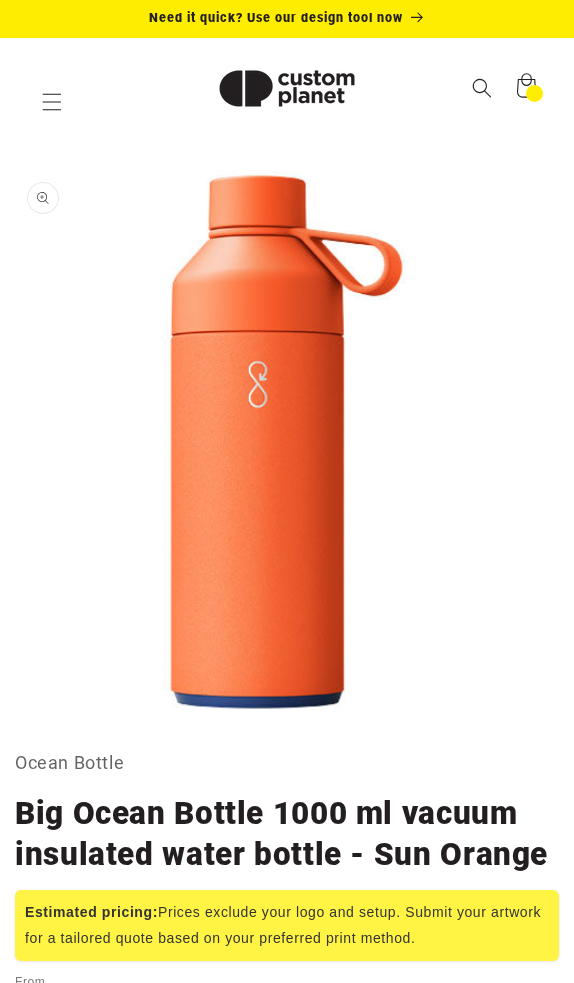 scroll, scrollTop: 0, scrollLeft: 0, axis: both 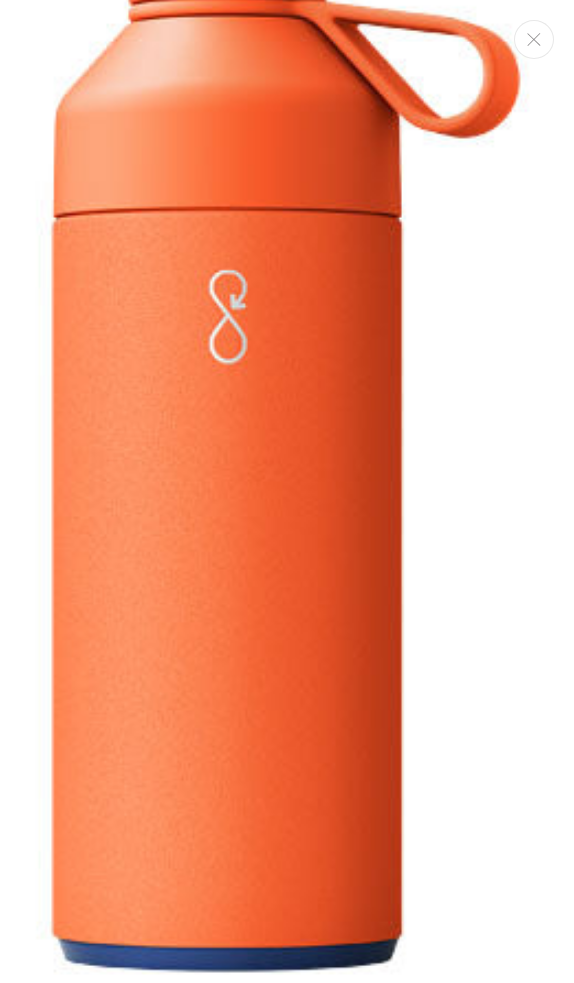 click at bounding box center (287, 433) 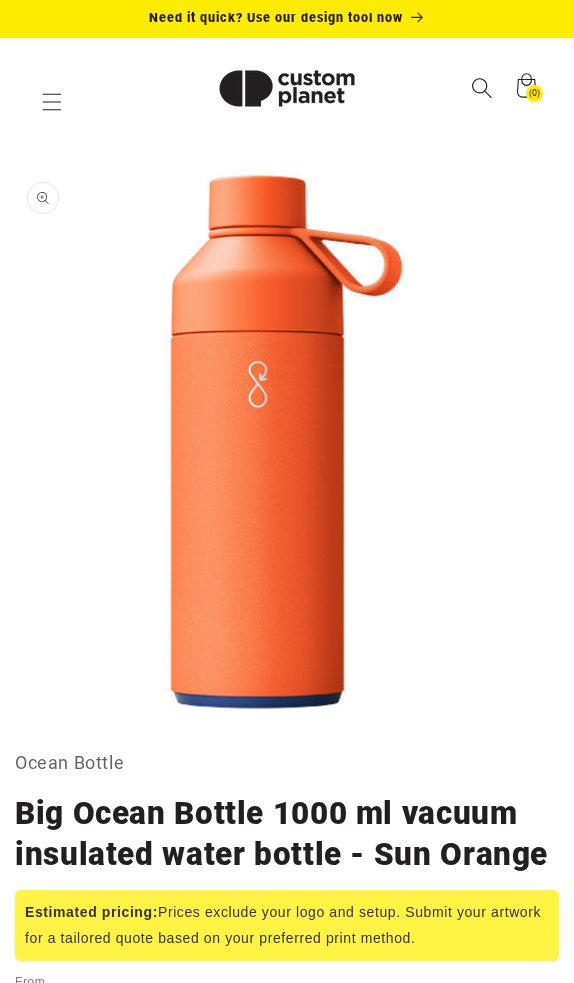 click at bounding box center [482, 88] 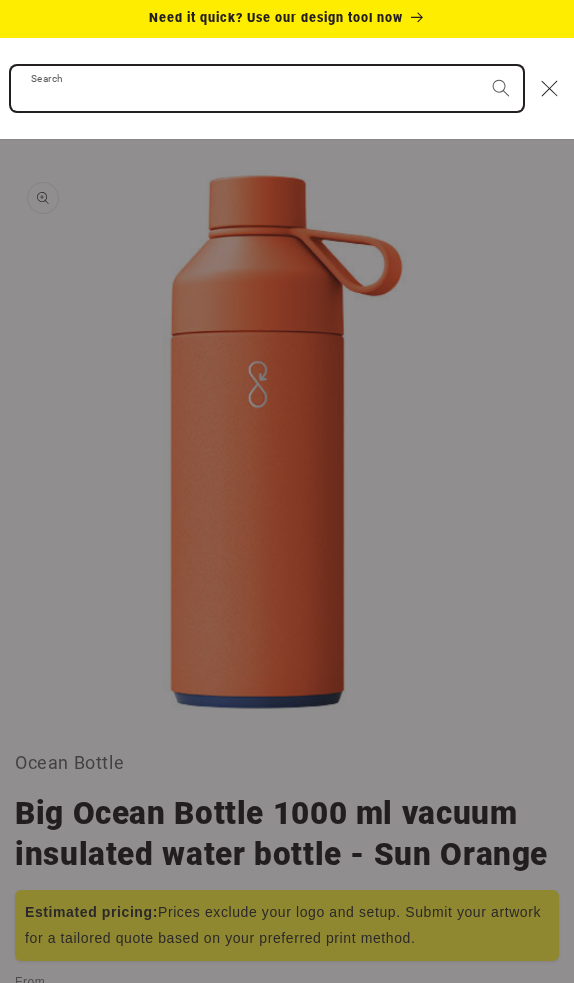 paste on "**********" 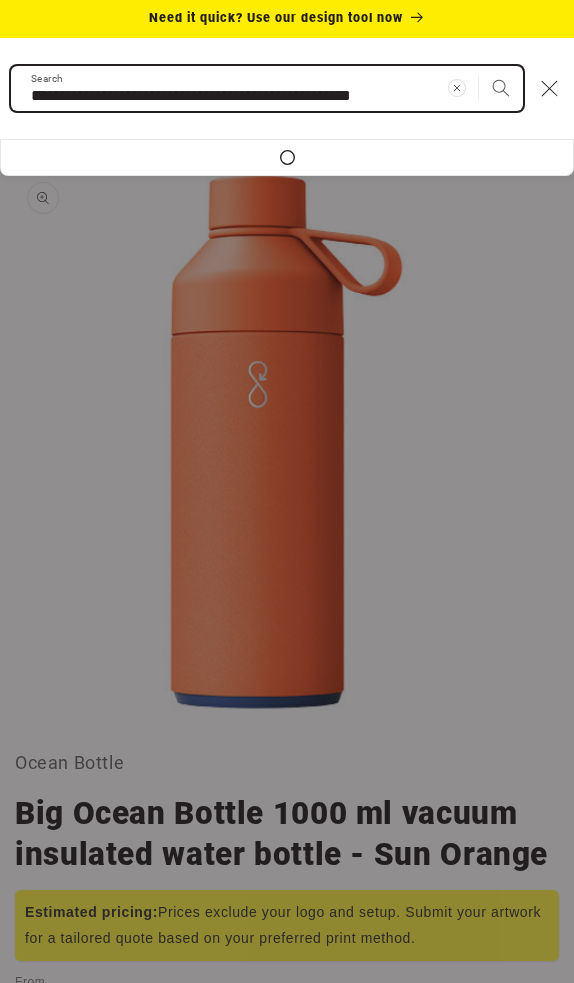 type on "**********" 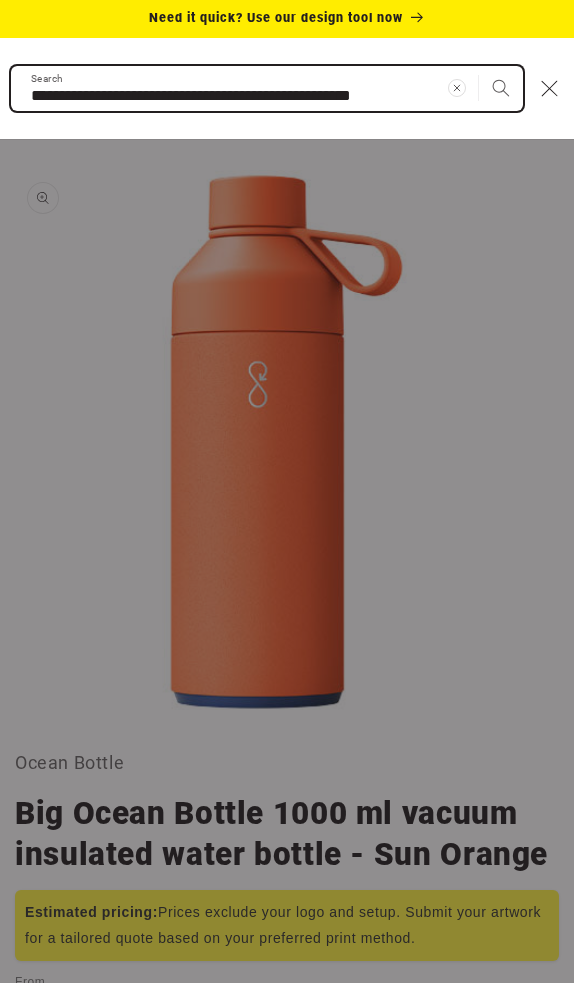 click at bounding box center (501, 88) 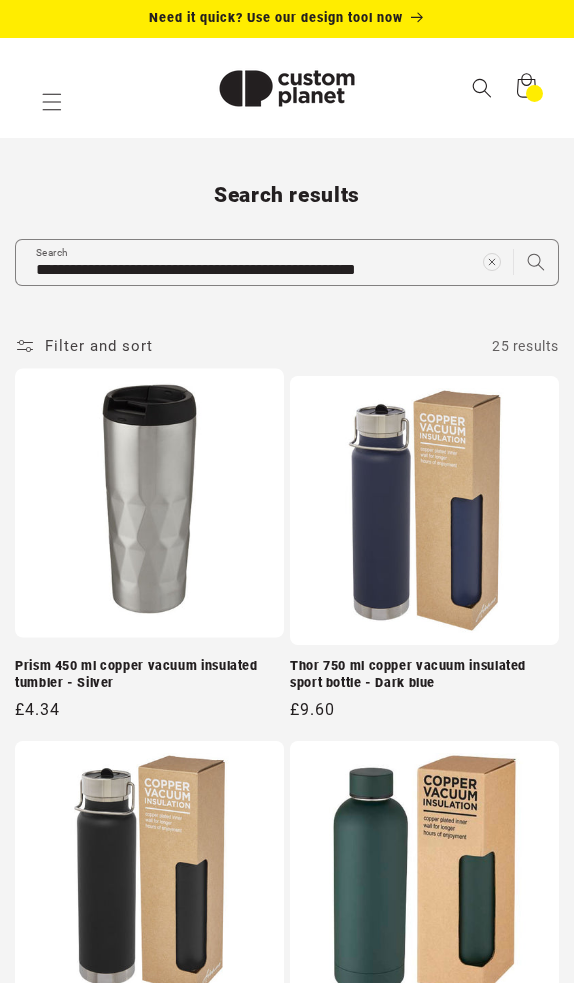scroll, scrollTop: 0, scrollLeft: 0, axis: both 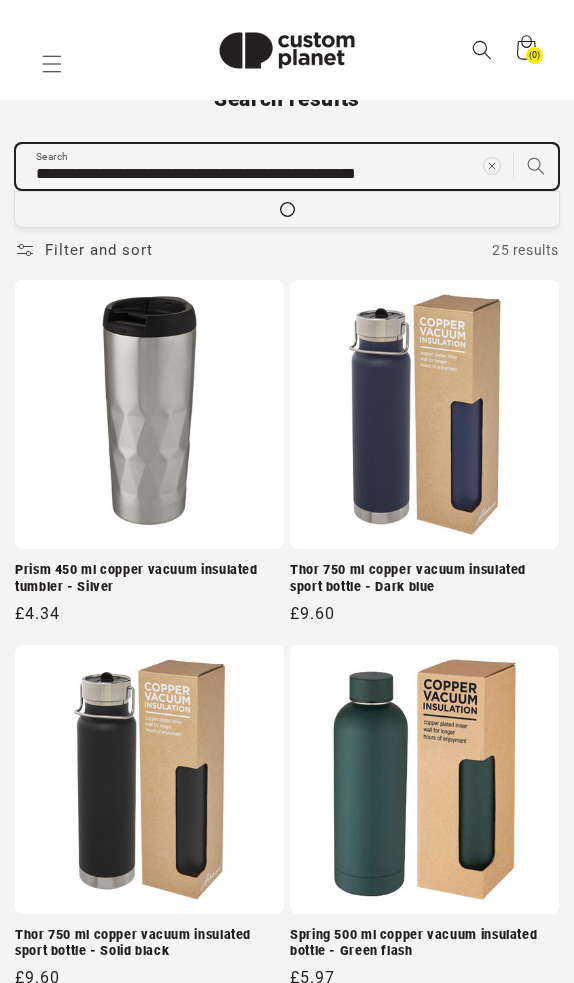 click on "**********" at bounding box center (287, 2440) 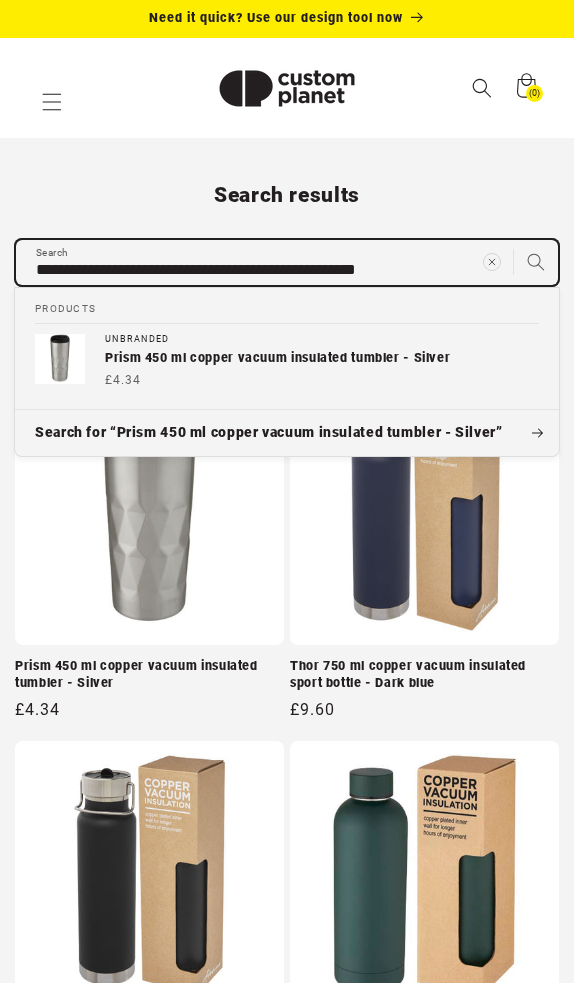 scroll, scrollTop: 0, scrollLeft: 0, axis: both 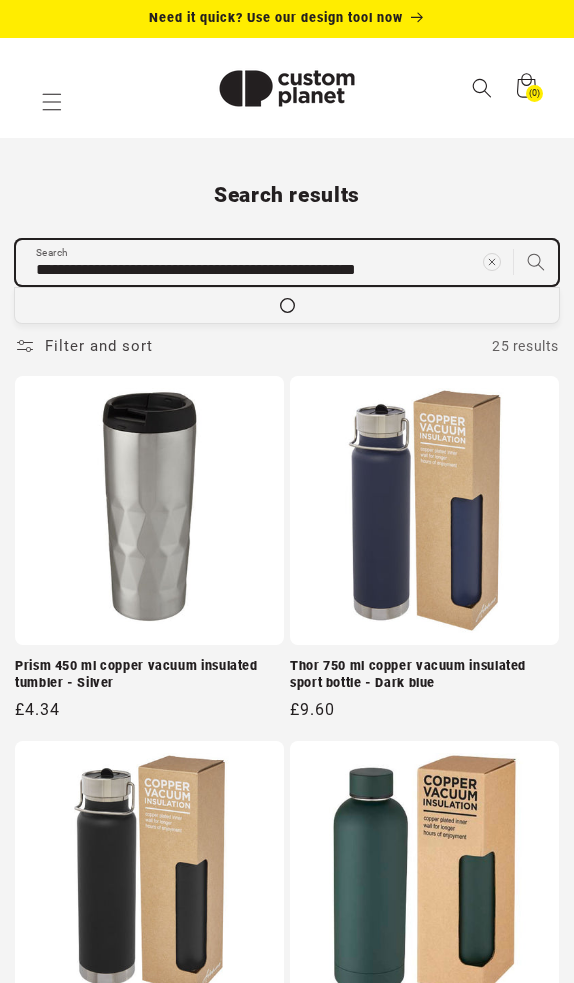 type on "**********" 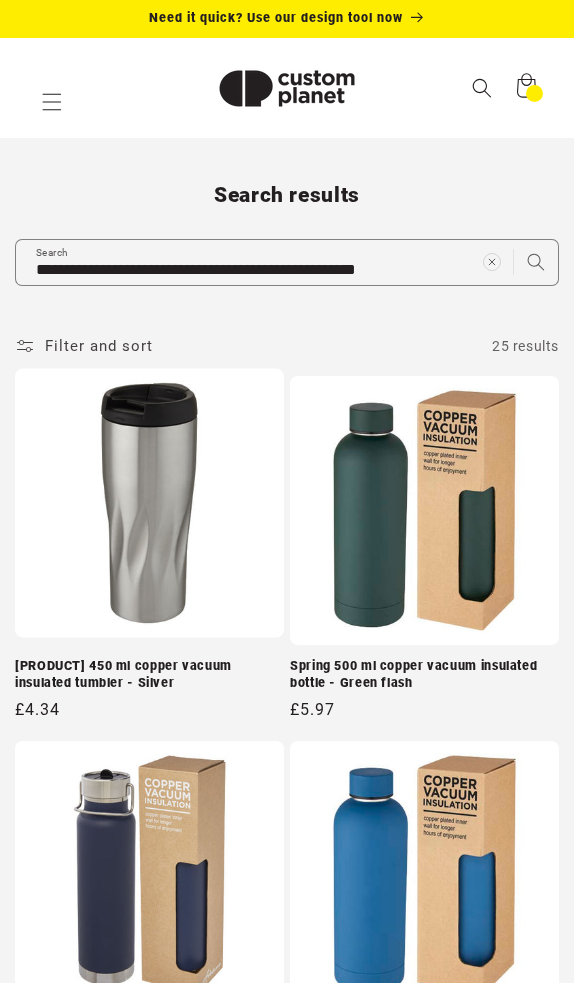 scroll, scrollTop: 0, scrollLeft: 0, axis: both 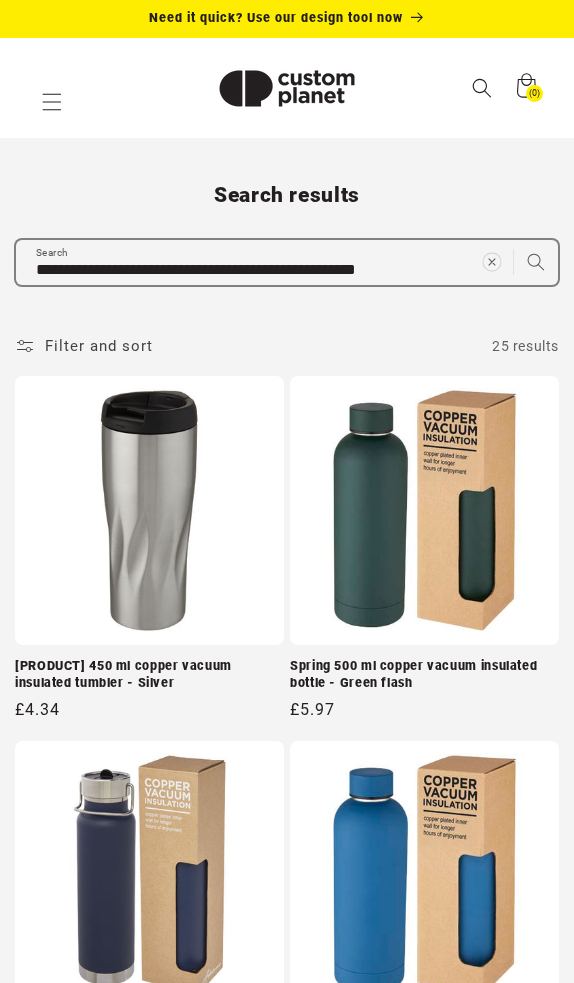click at bounding box center [491, 262] 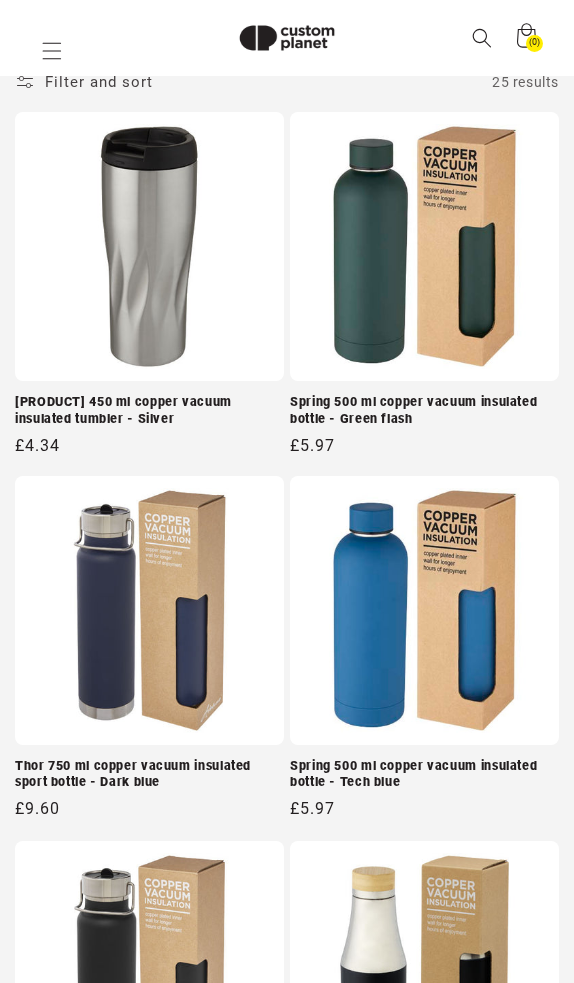 paste on "**********" 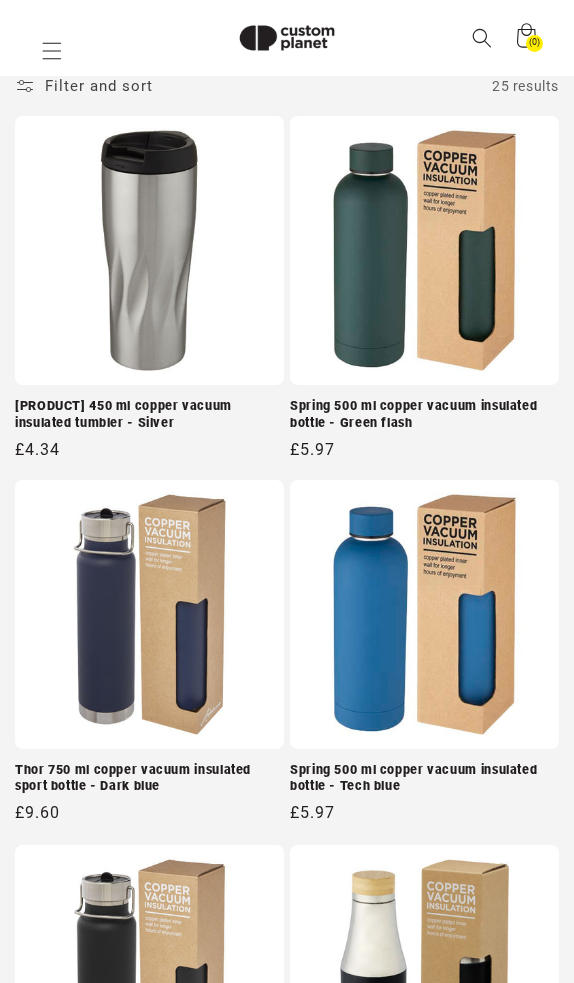 type on "**********" 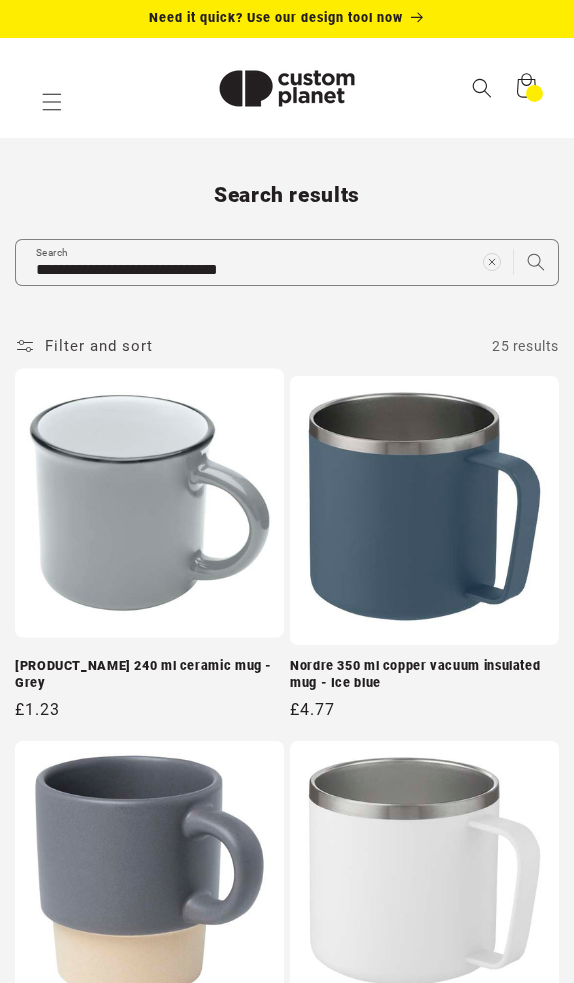 scroll, scrollTop: 0, scrollLeft: 0, axis: both 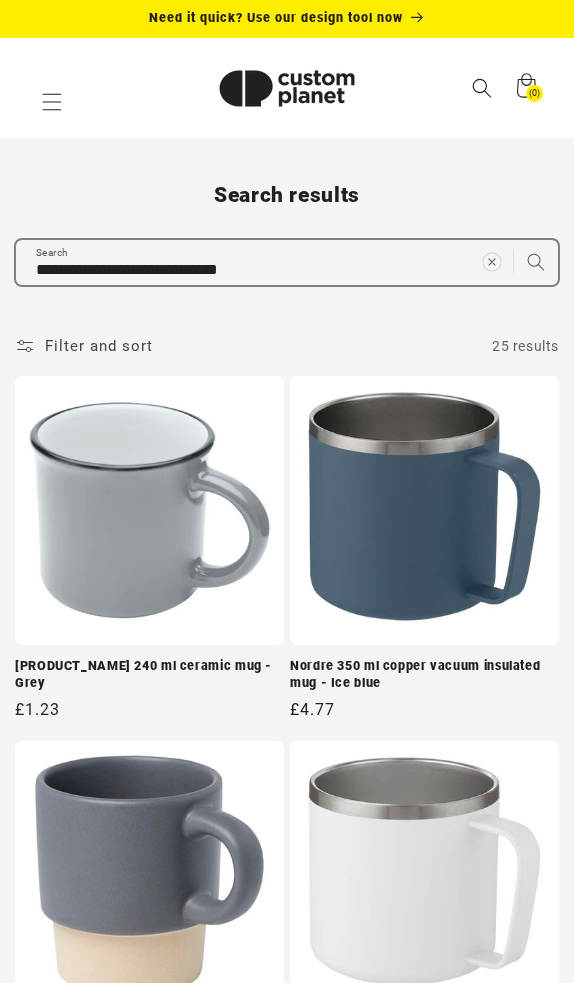 click at bounding box center [491, 262] 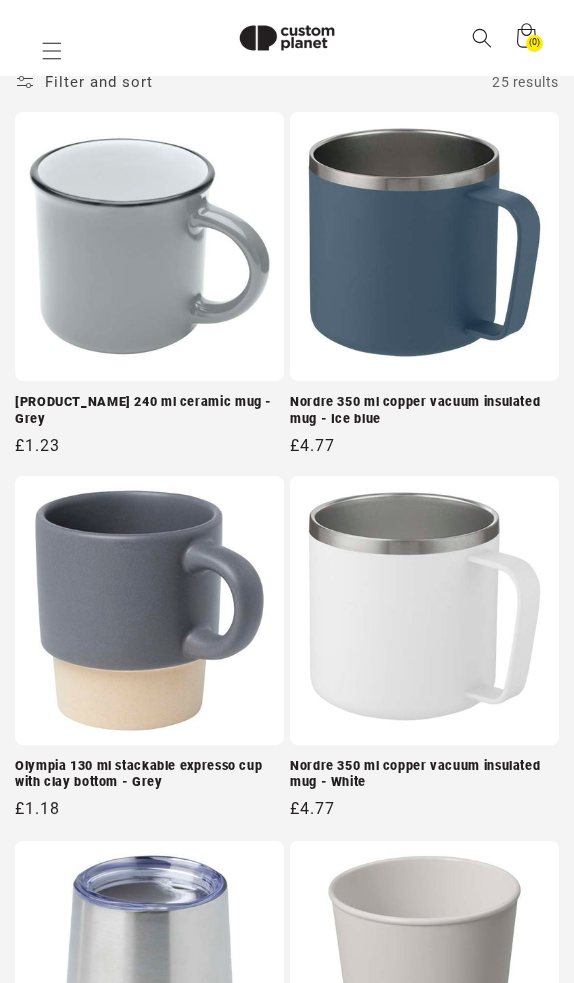 paste on "**********" 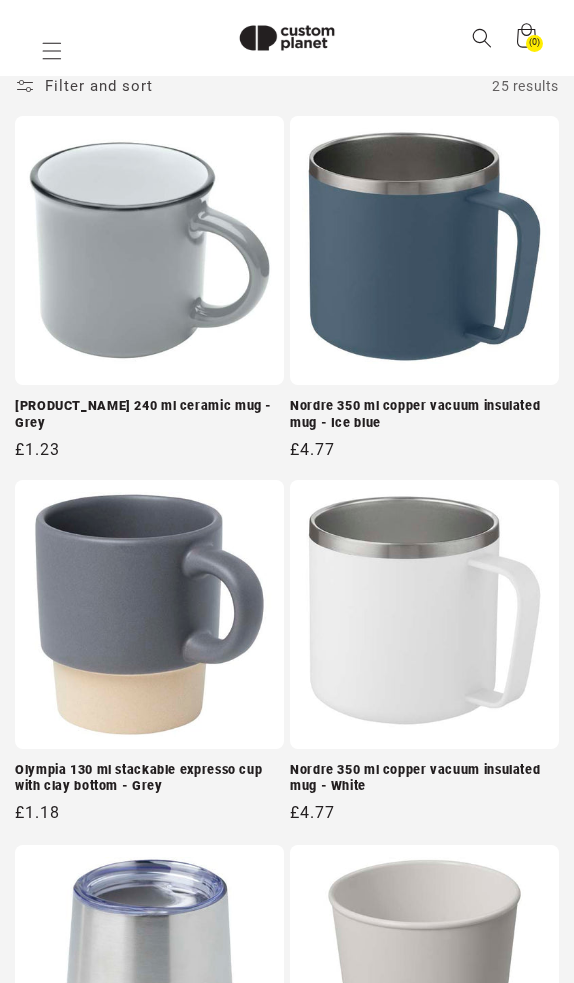 type on "**********" 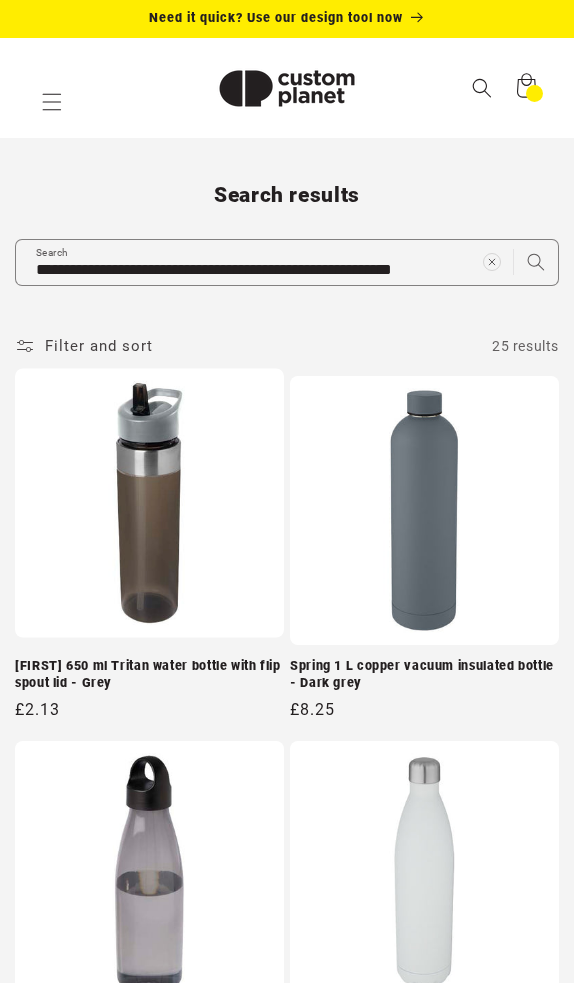scroll, scrollTop: 0, scrollLeft: 0, axis: both 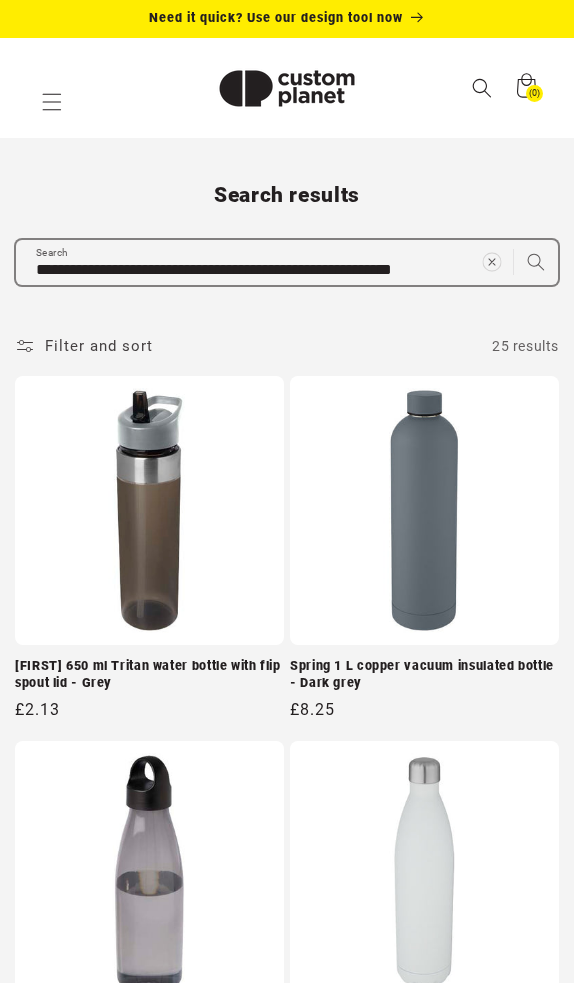 click at bounding box center (491, 262) 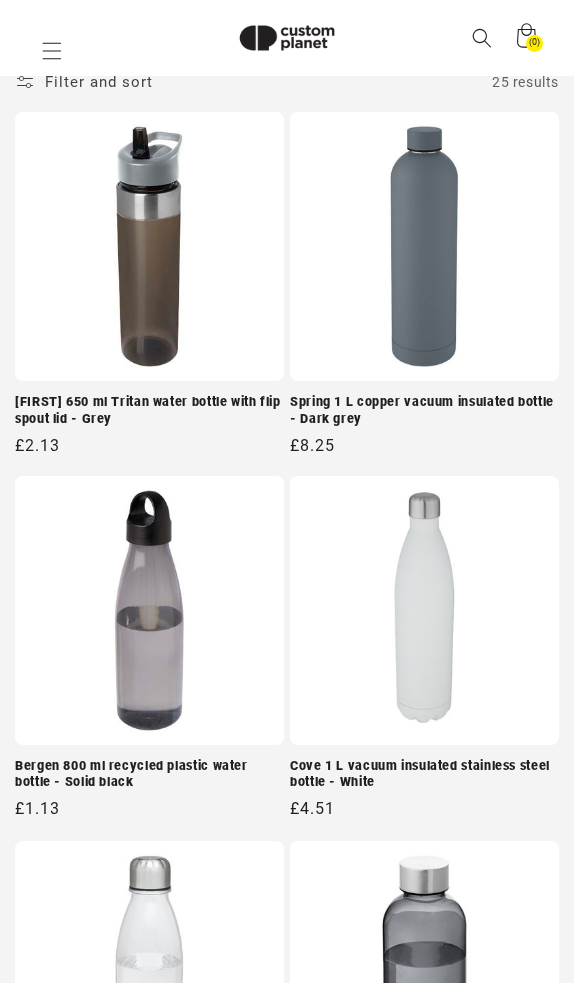 paste on "**********" 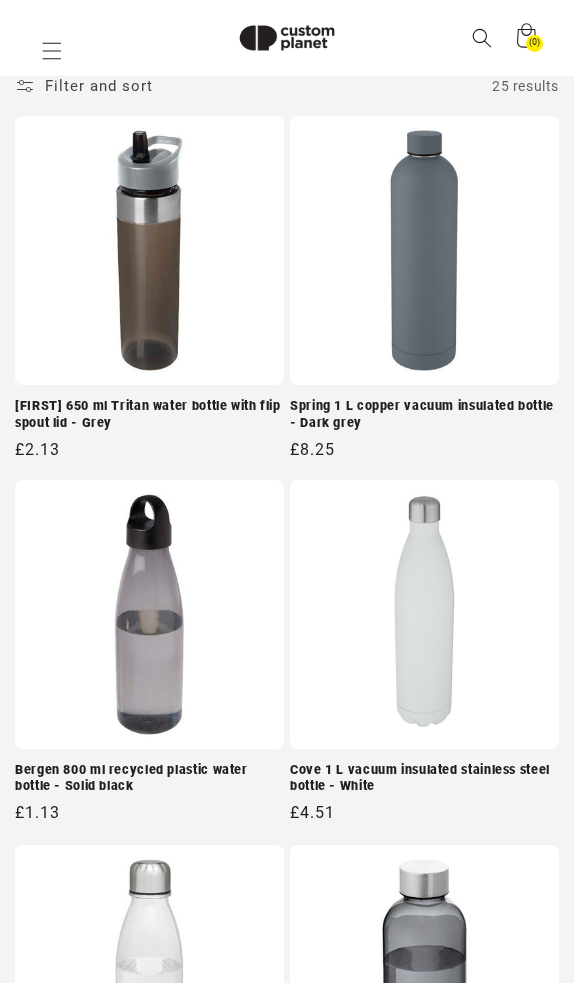 type on "**********" 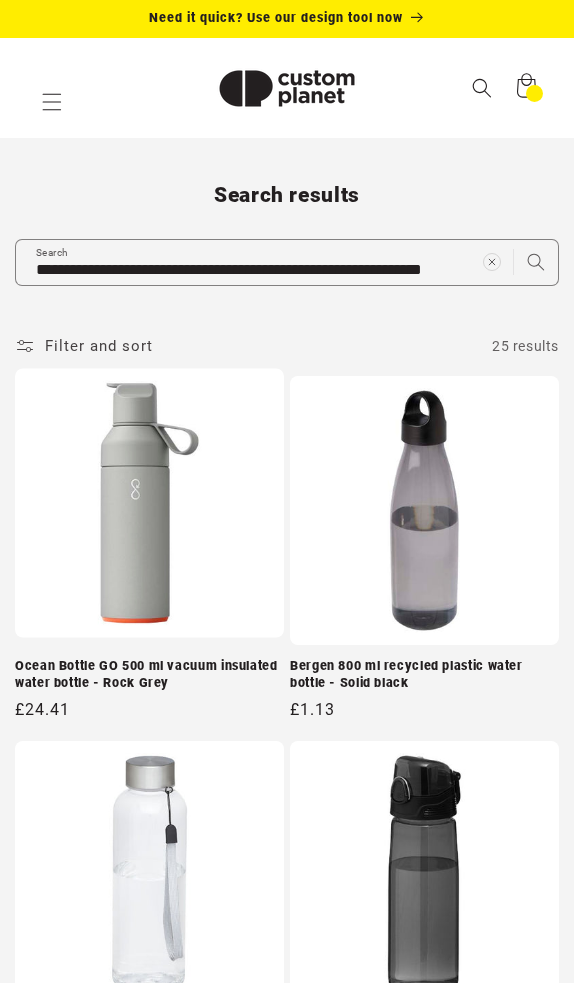 scroll, scrollTop: 0, scrollLeft: 0, axis: both 